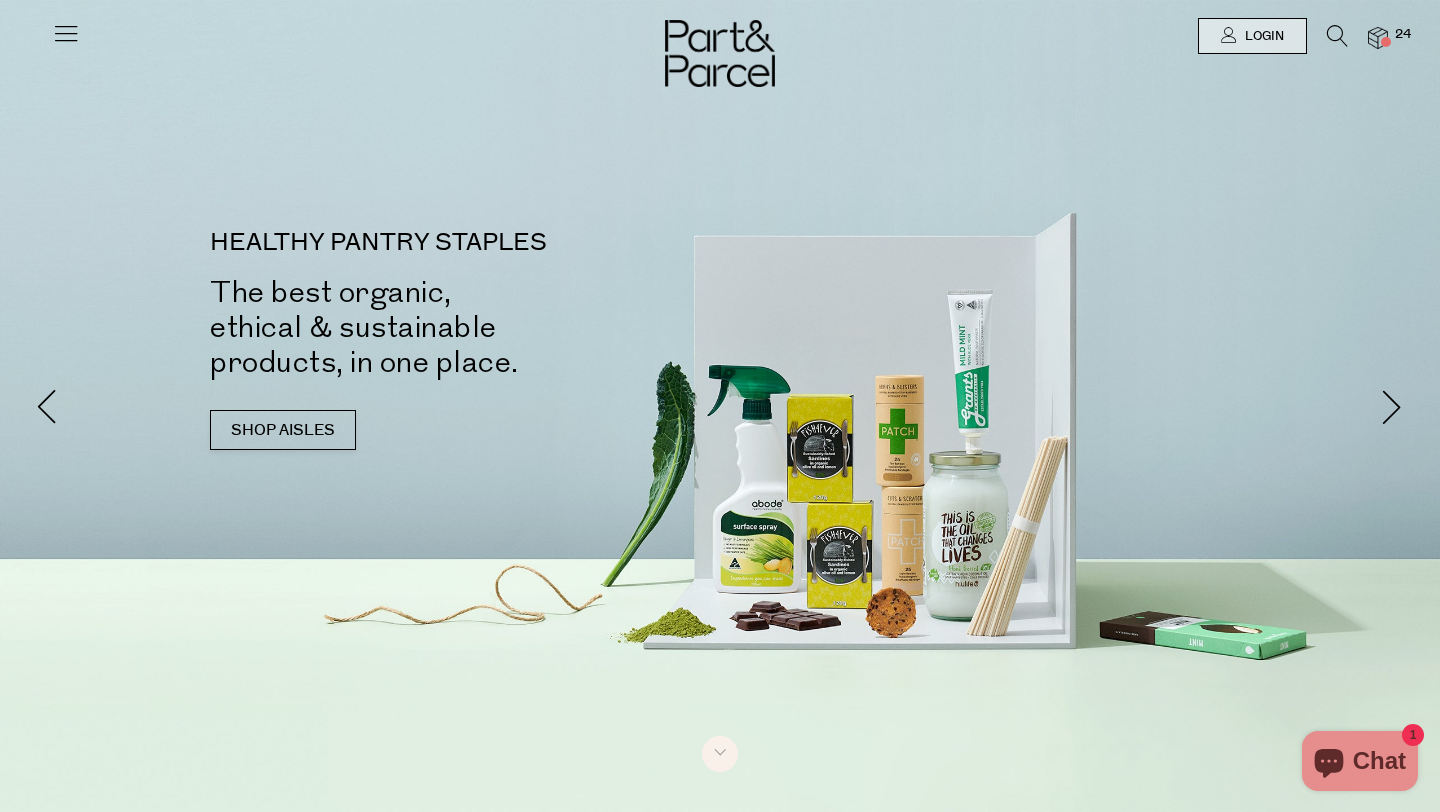 type on "[EMAIL]" 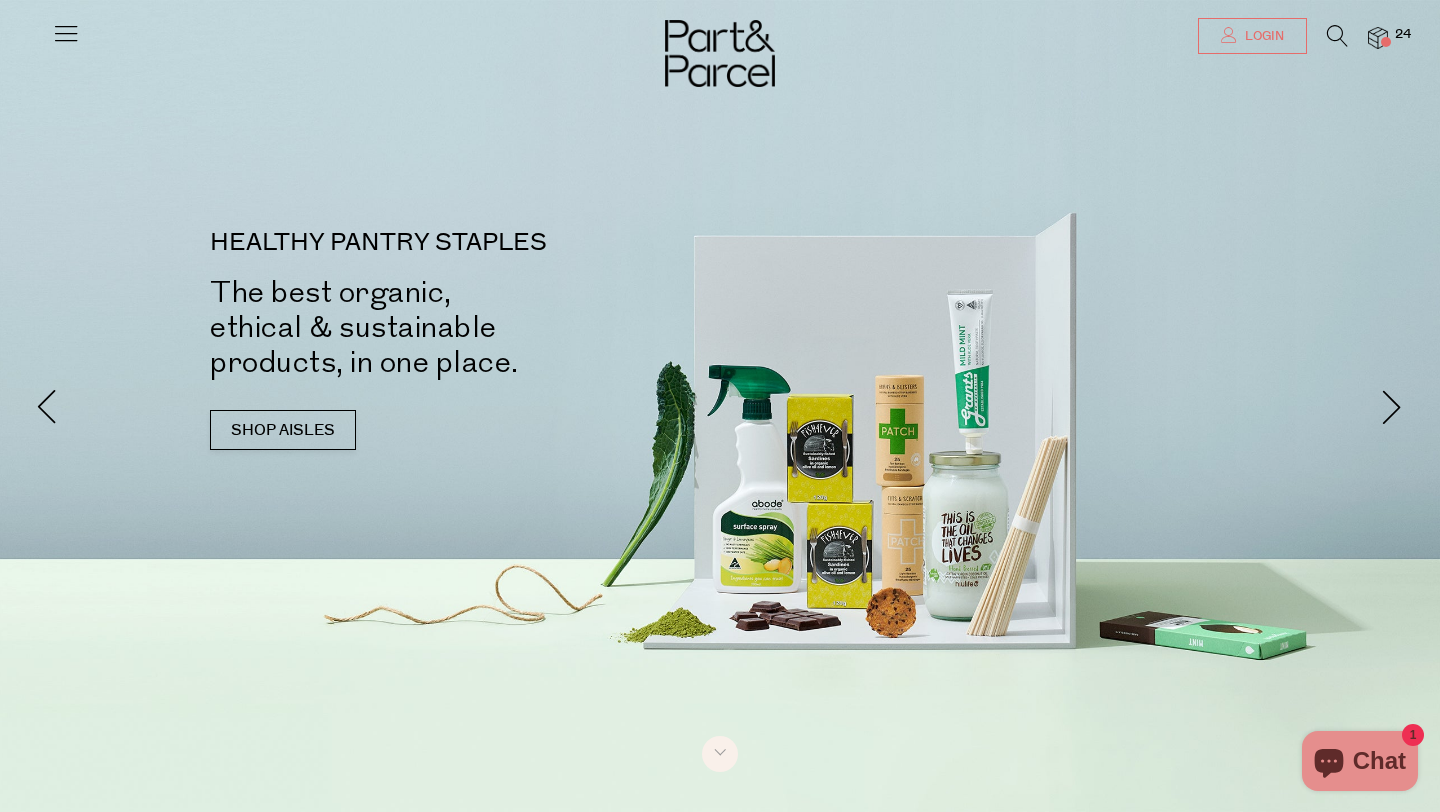 scroll, scrollTop: 0, scrollLeft: 0, axis: both 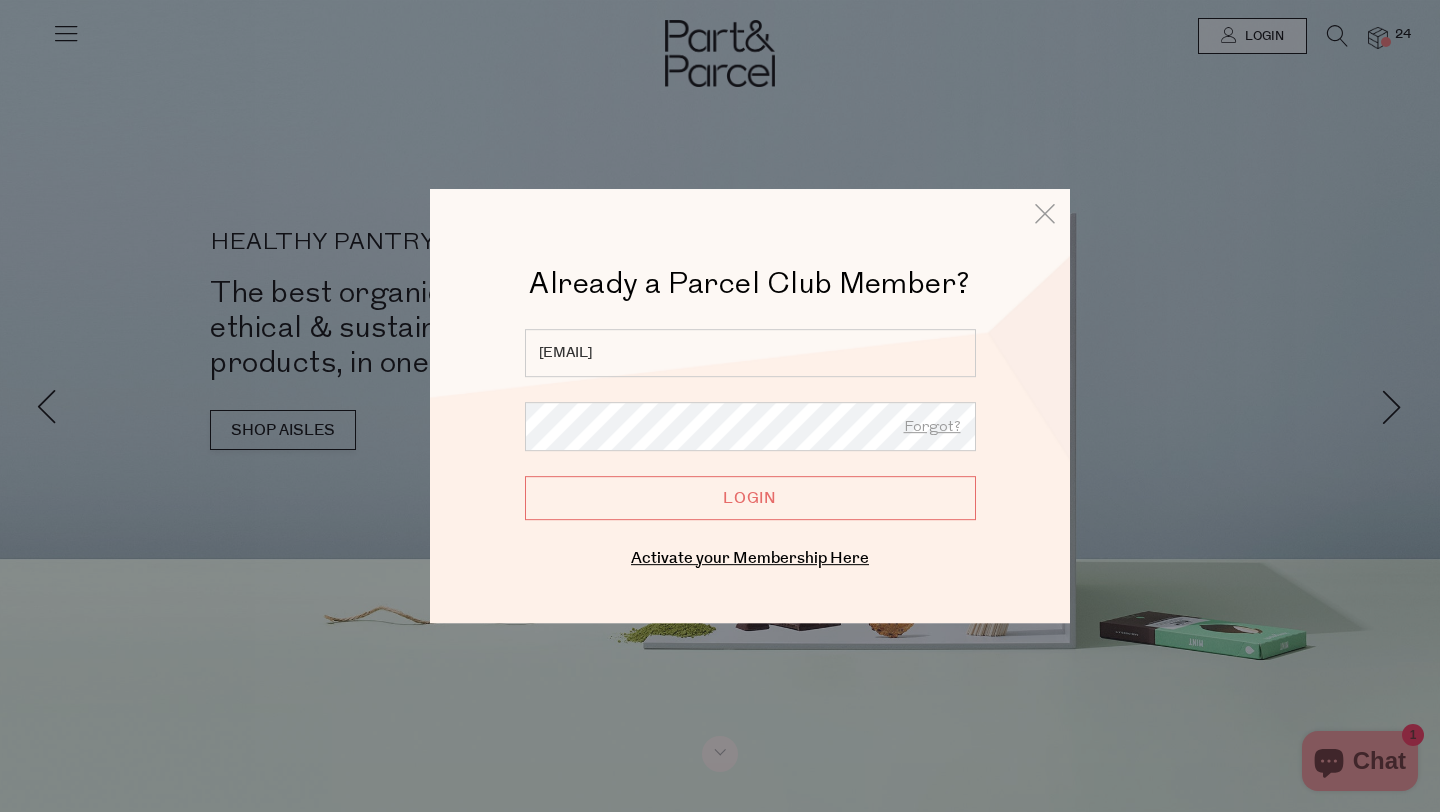 click on "Login" at bounding box center (750, 498) 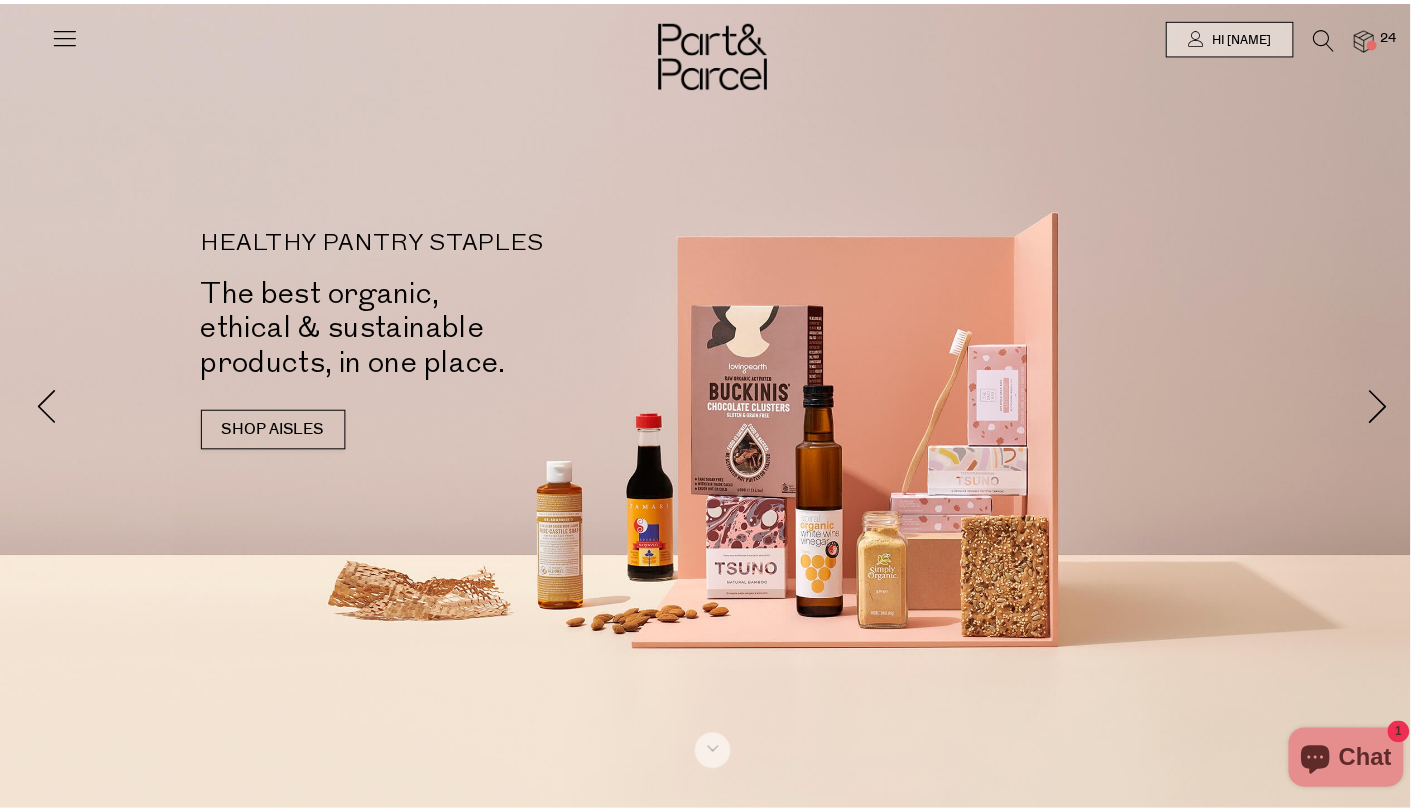 scroll, scrollTop: 0, scrollLeft: 0, axis: both 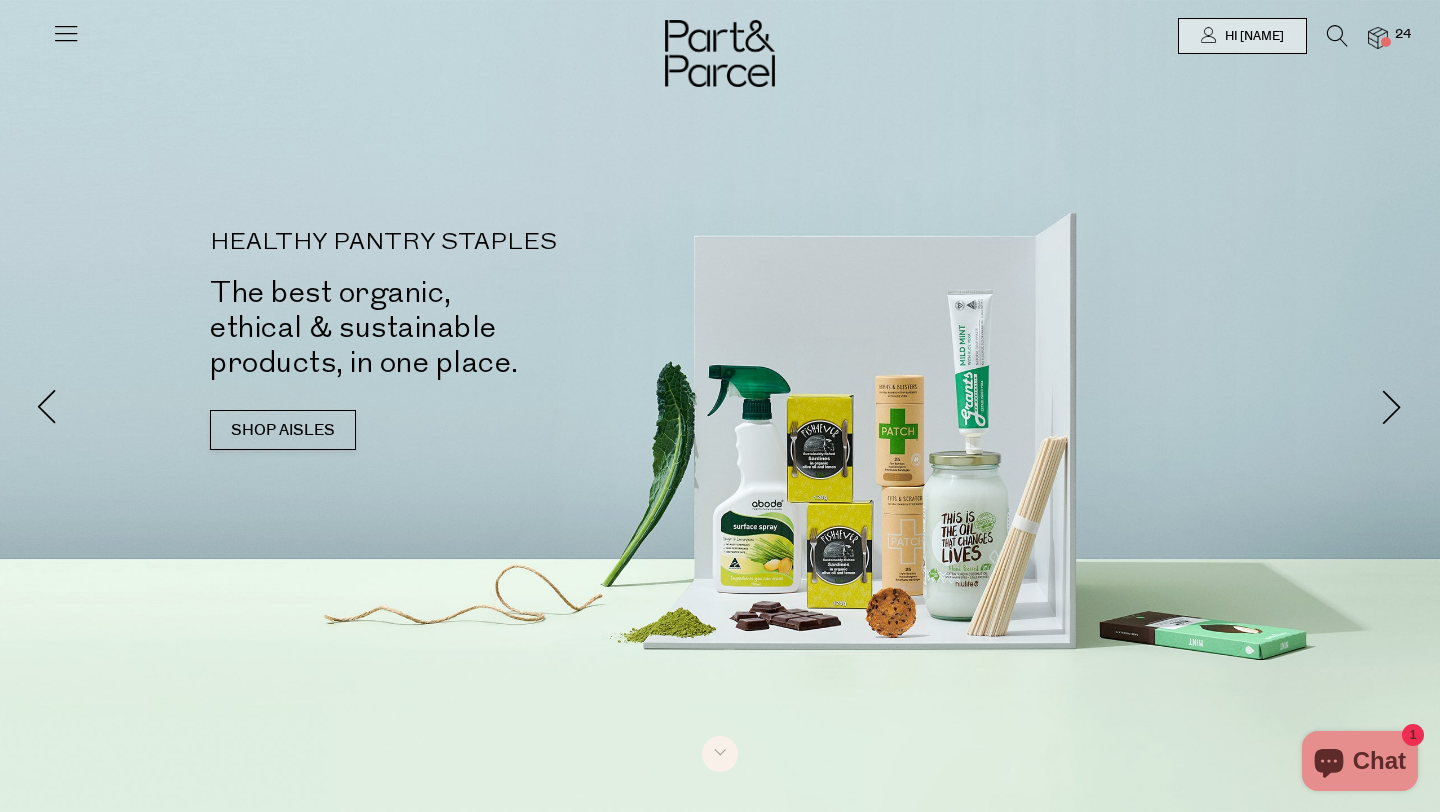 click at bounding box center (1378, 38) 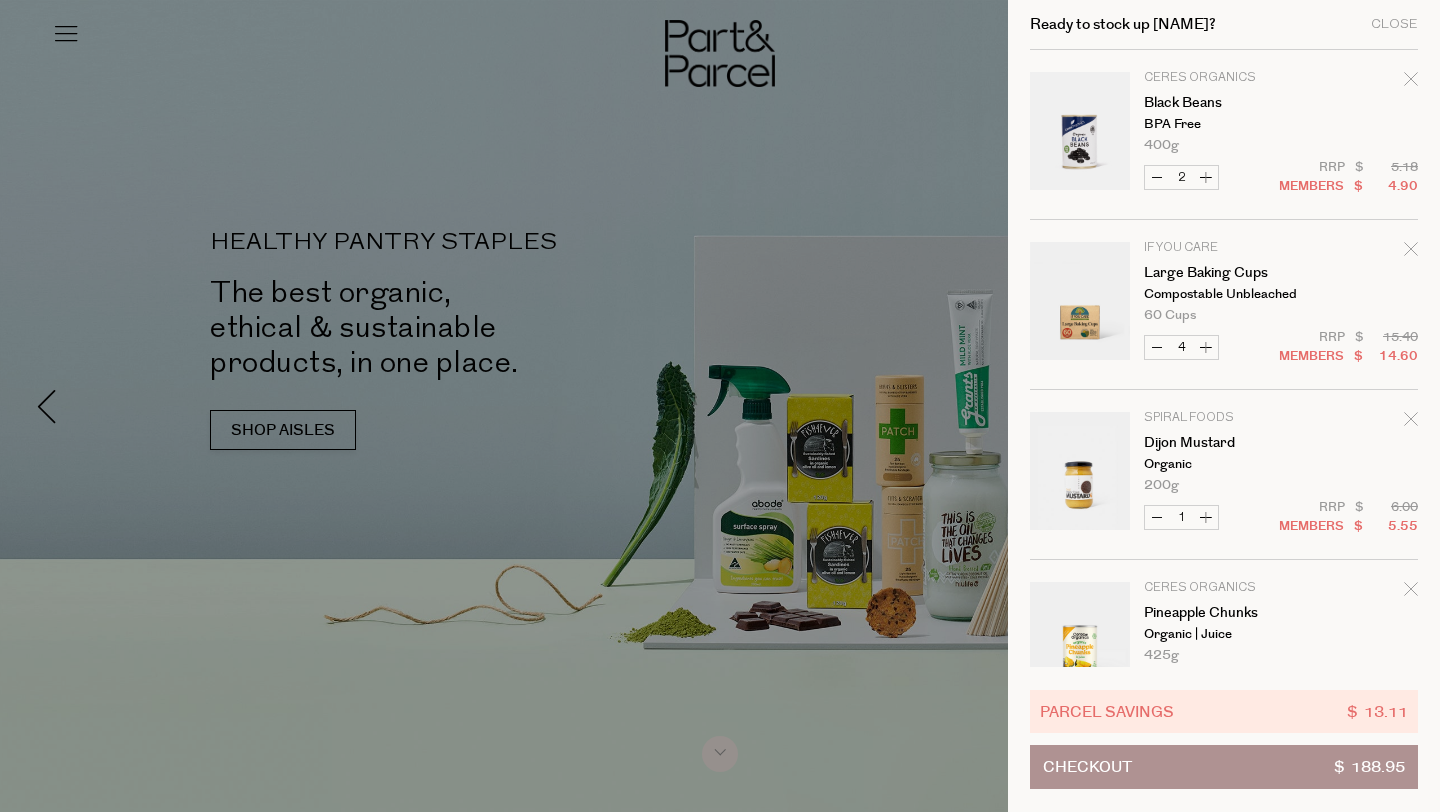 scroll, scrollTop: 1, scrollLeft: 0, axis: vertical 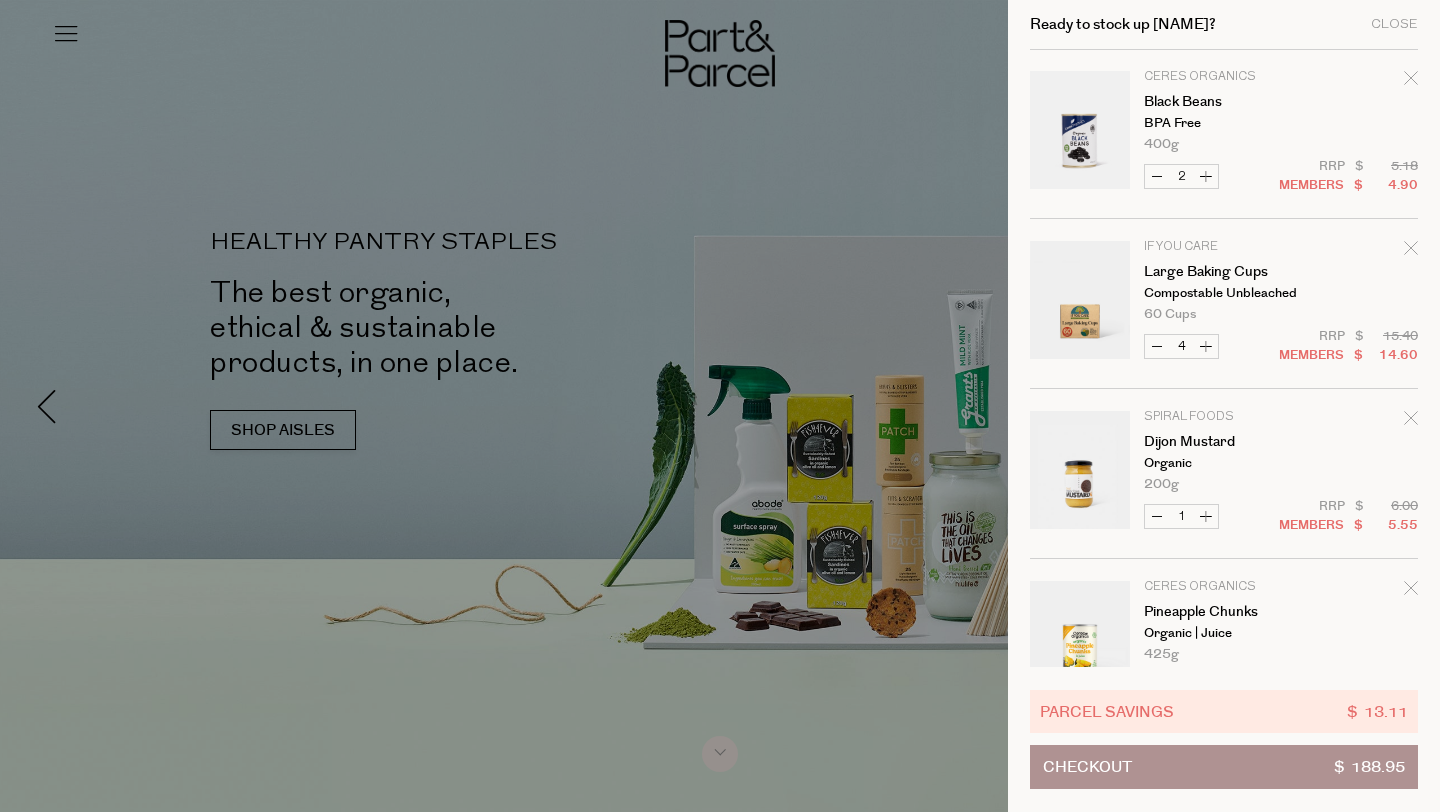 click at bounding box center [720, 406] 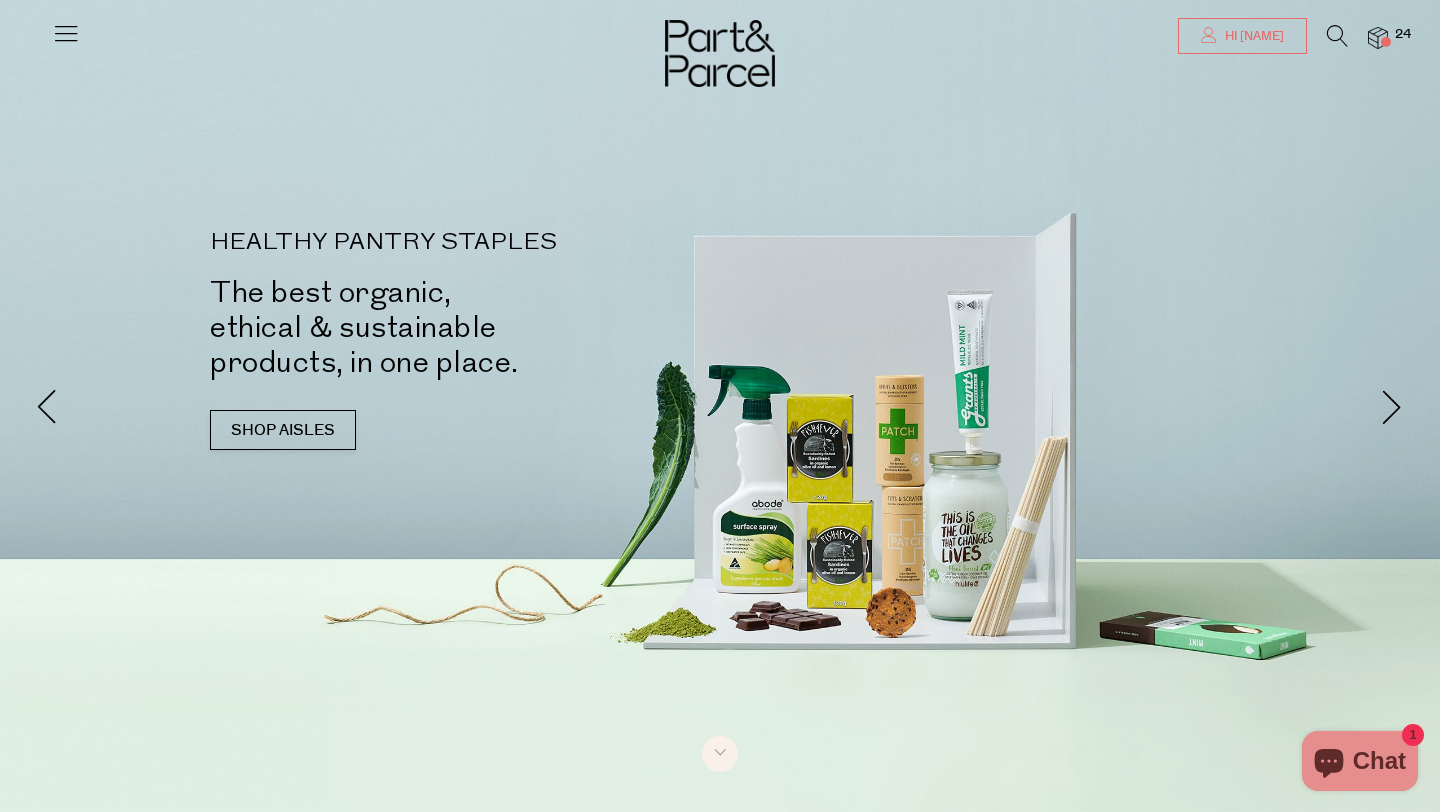 click on "Hi [NAME]" at bounding box center (1252, 36) 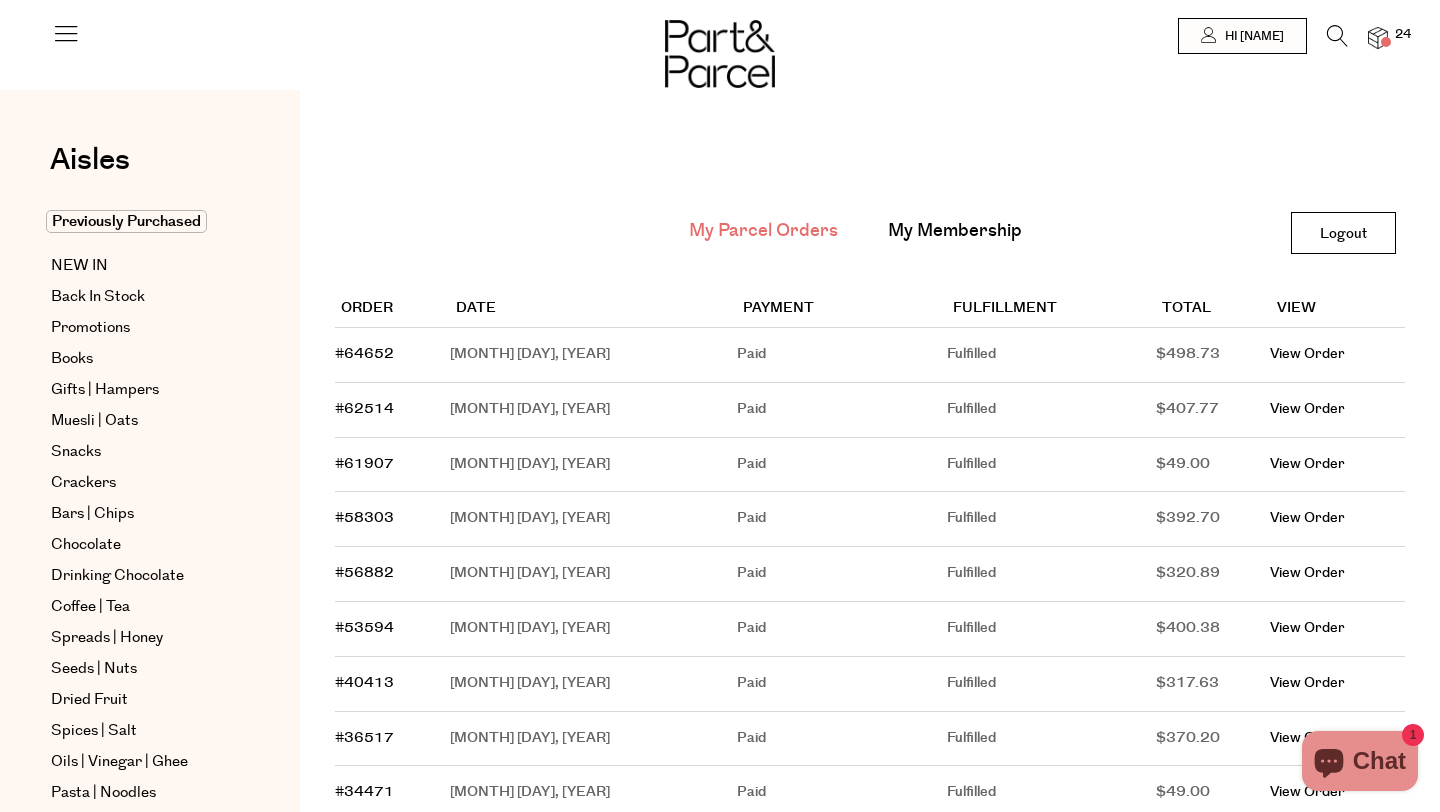 scroll, scrollTop: 0, scrollLeft: 0, axis: both 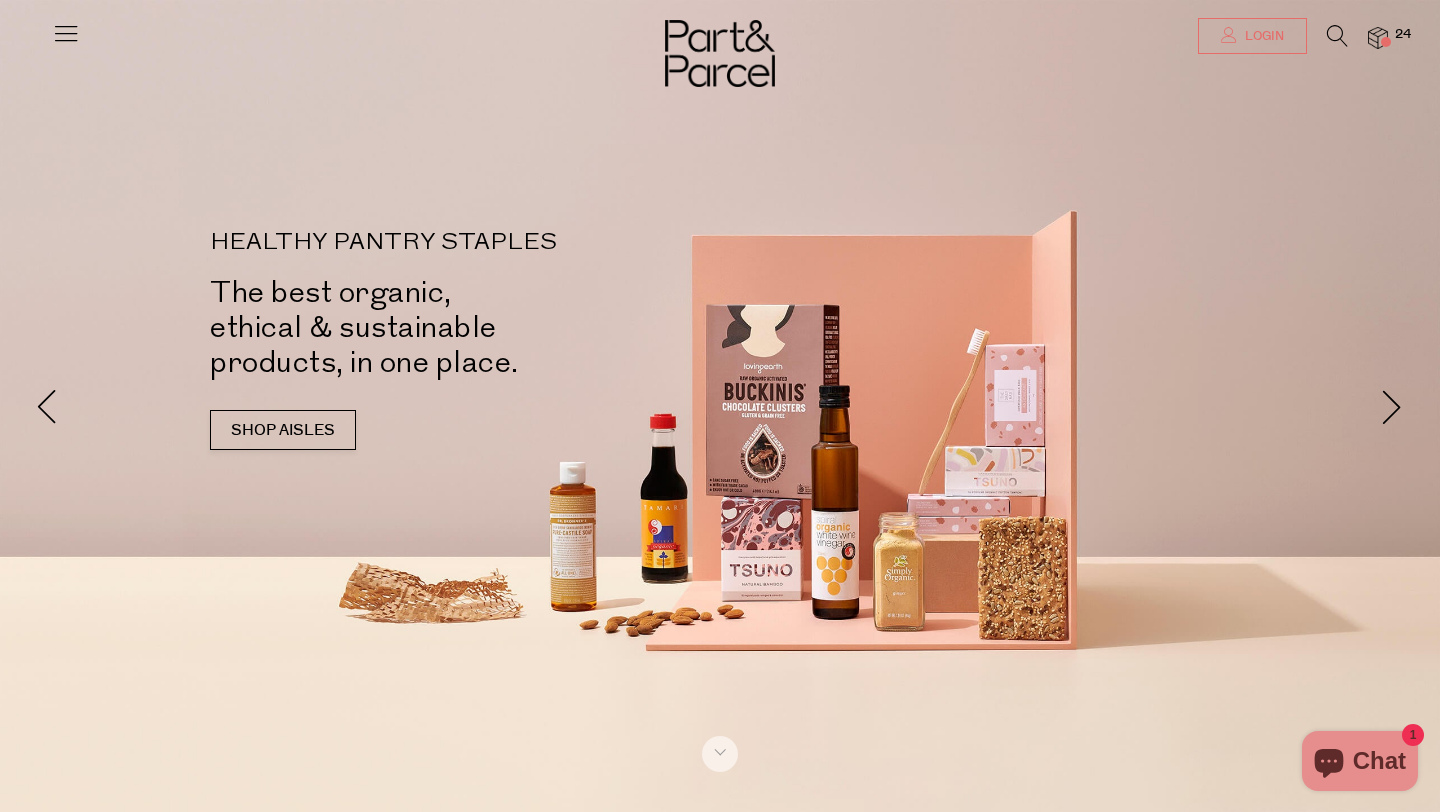 type on "[EMAIL]" 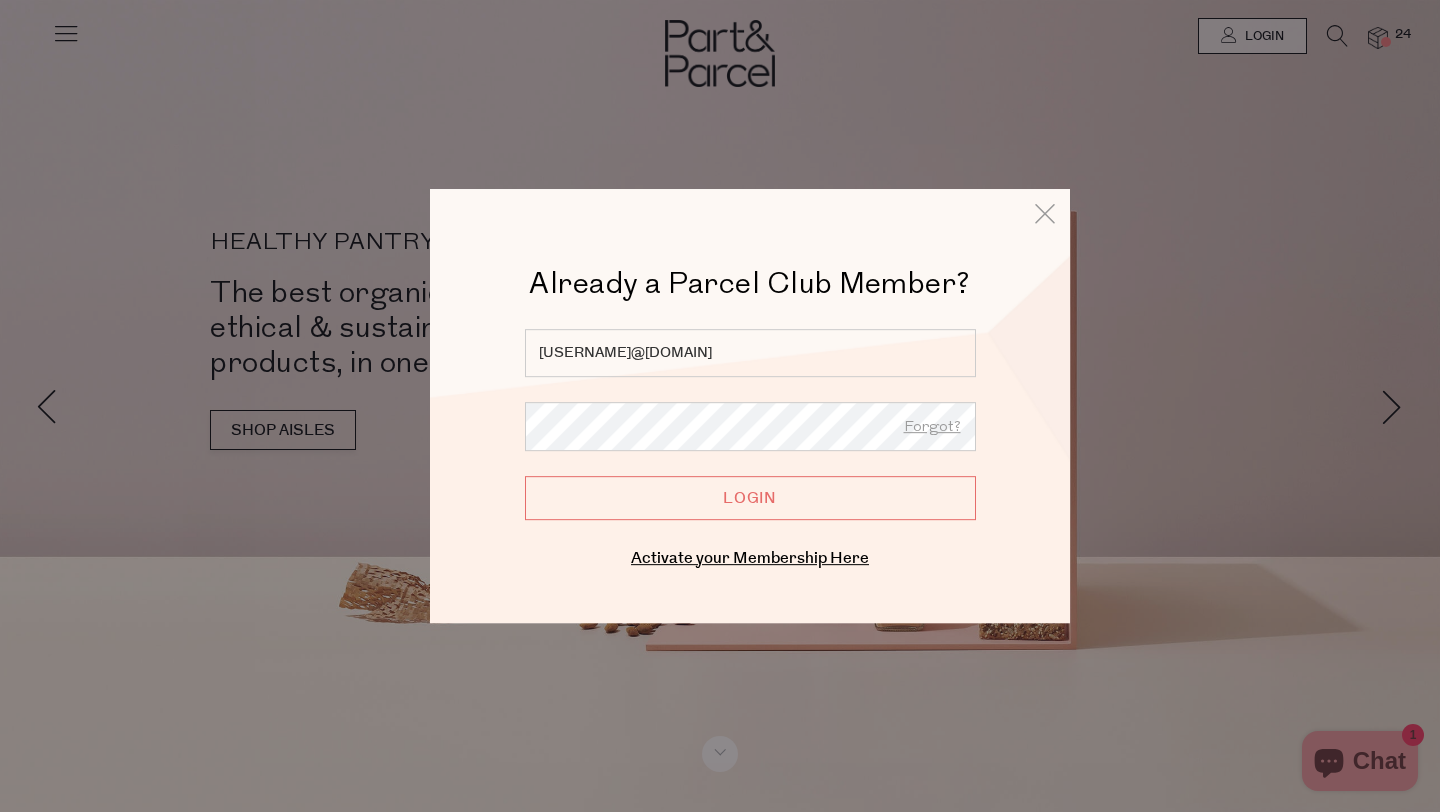 click on "Login" at bounding box center [750, 498] 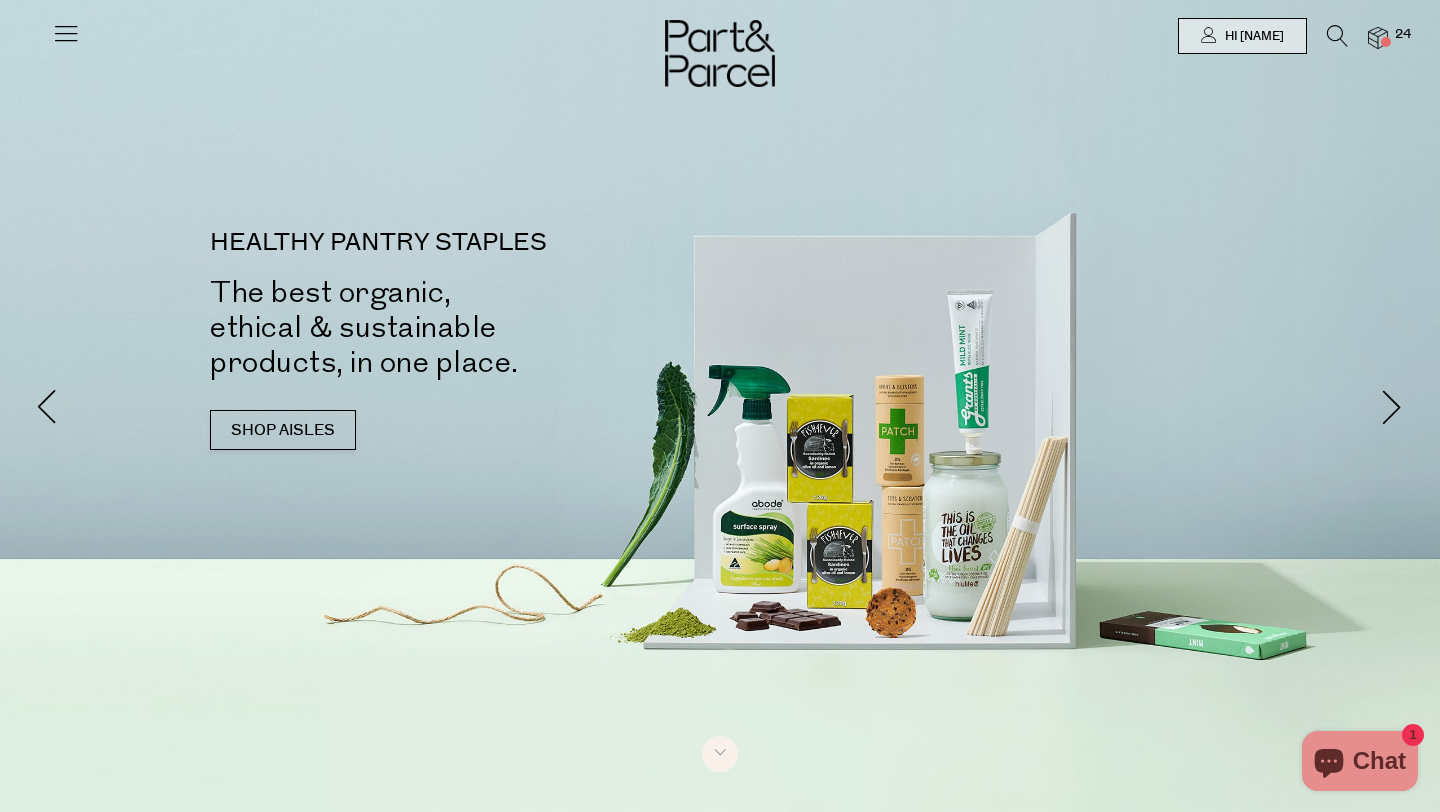 scroll, scrollTop: 0, scrollLeft: 0, axis: both 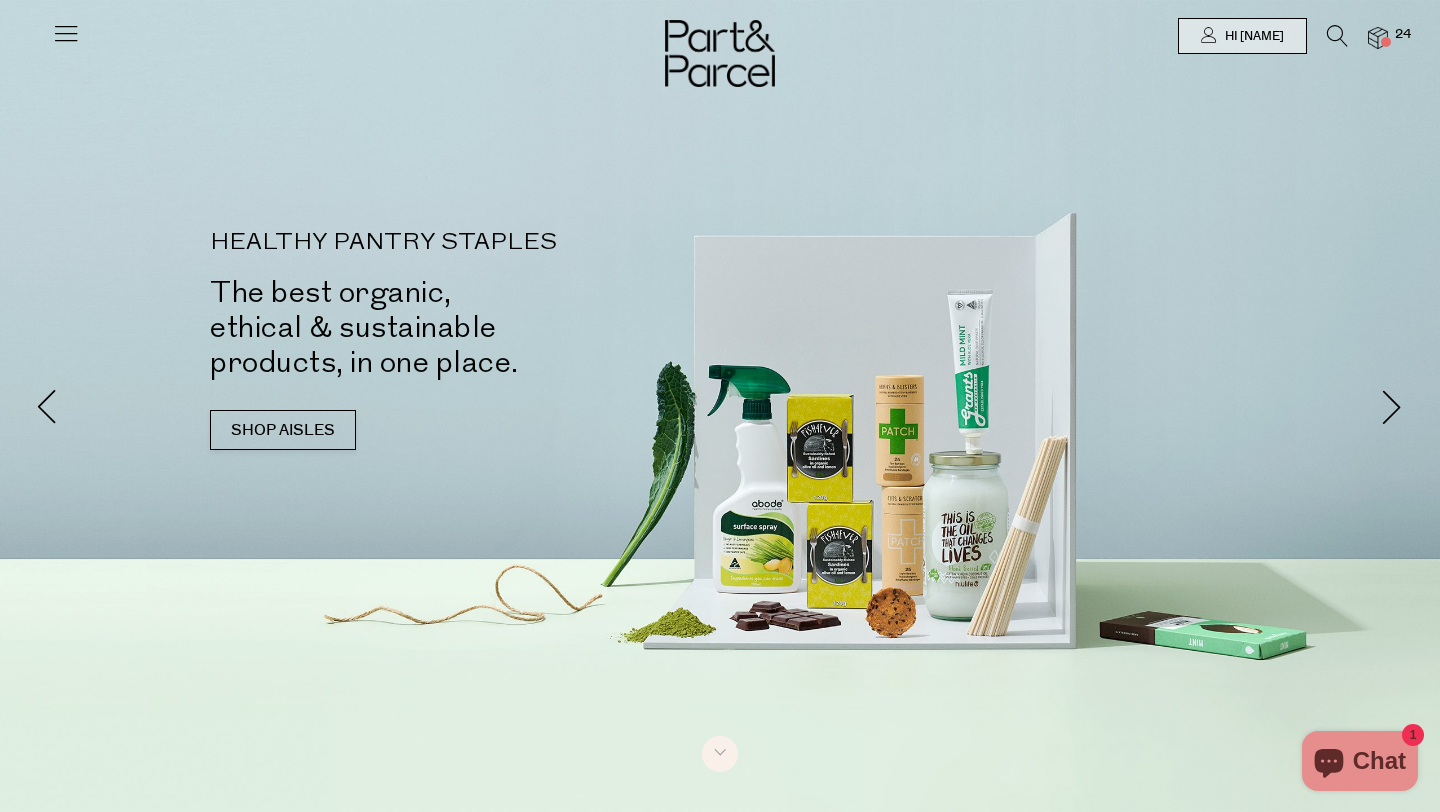 click at bounding box center (1327, 40) 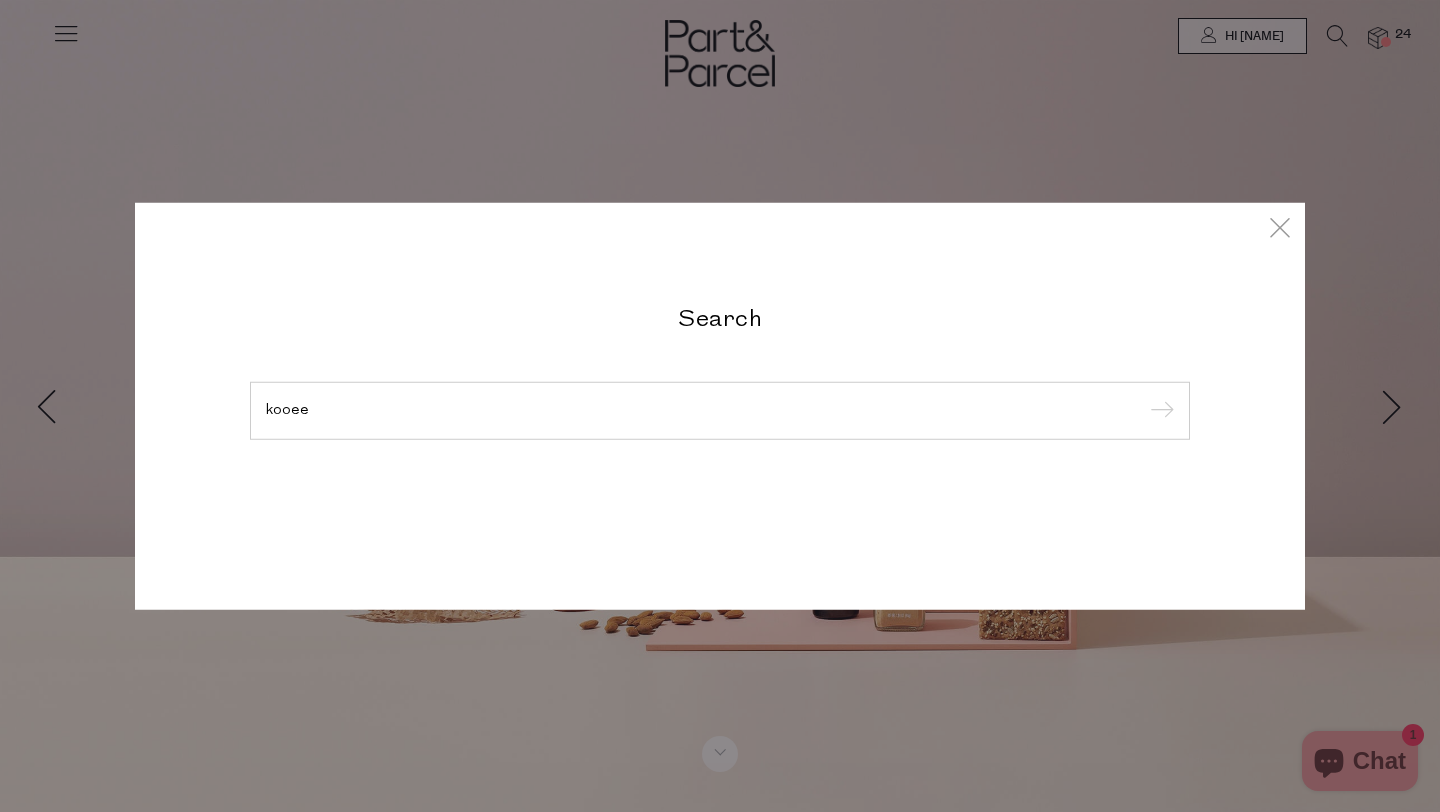 type on "kooee" 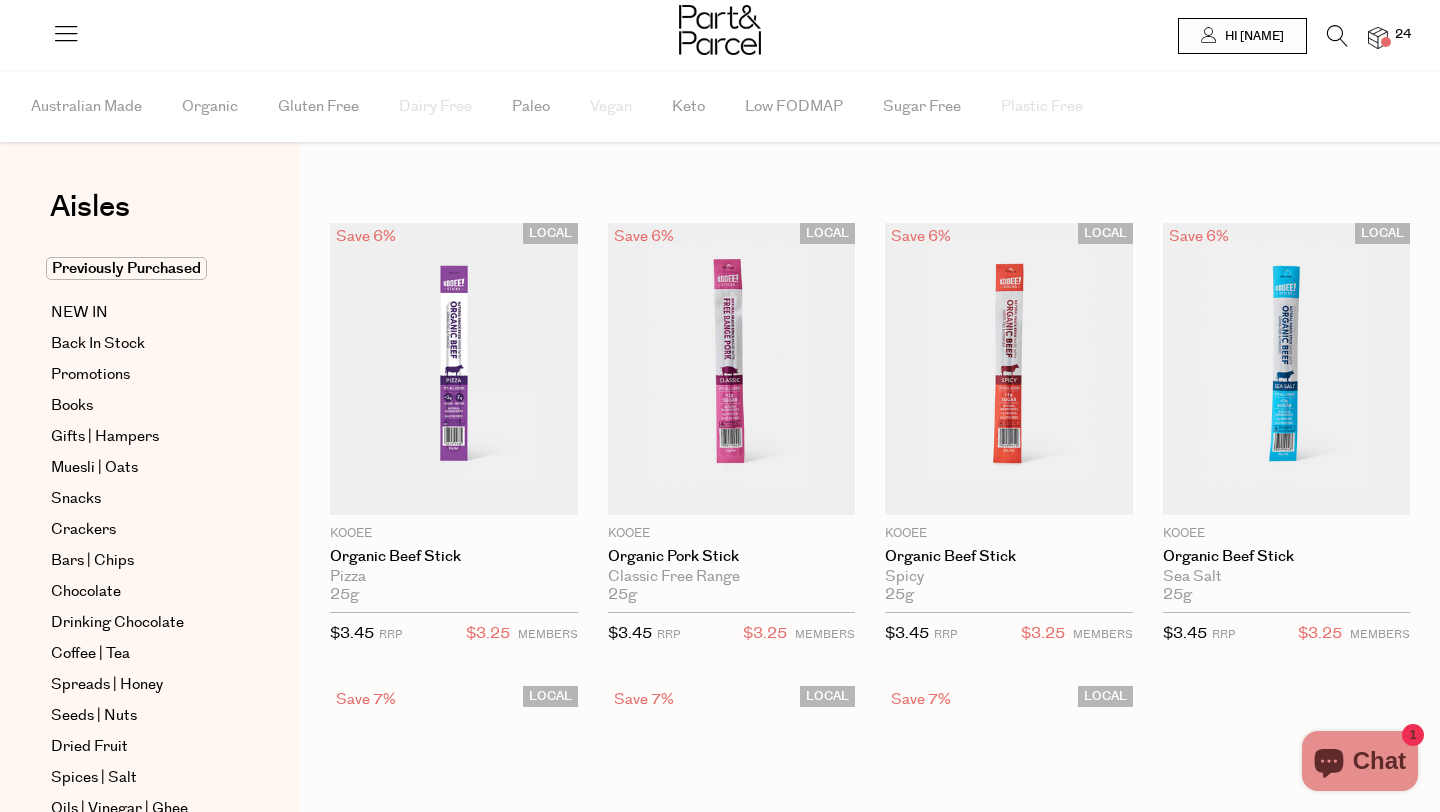 scroll, scrollTop: 0, scrollLeft: 0, axis: both 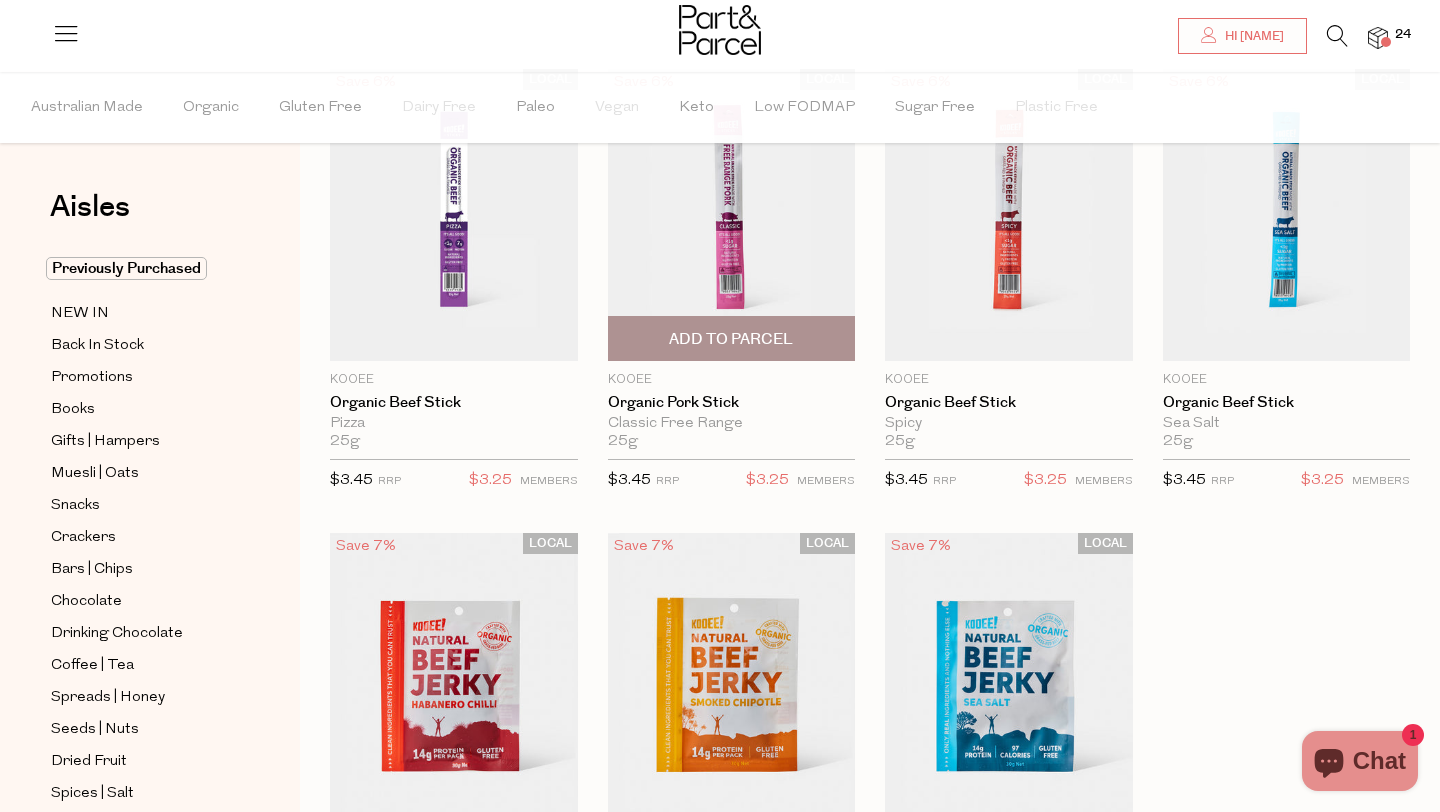 click on "Add To Parcel" at bounding box center [731, 339] 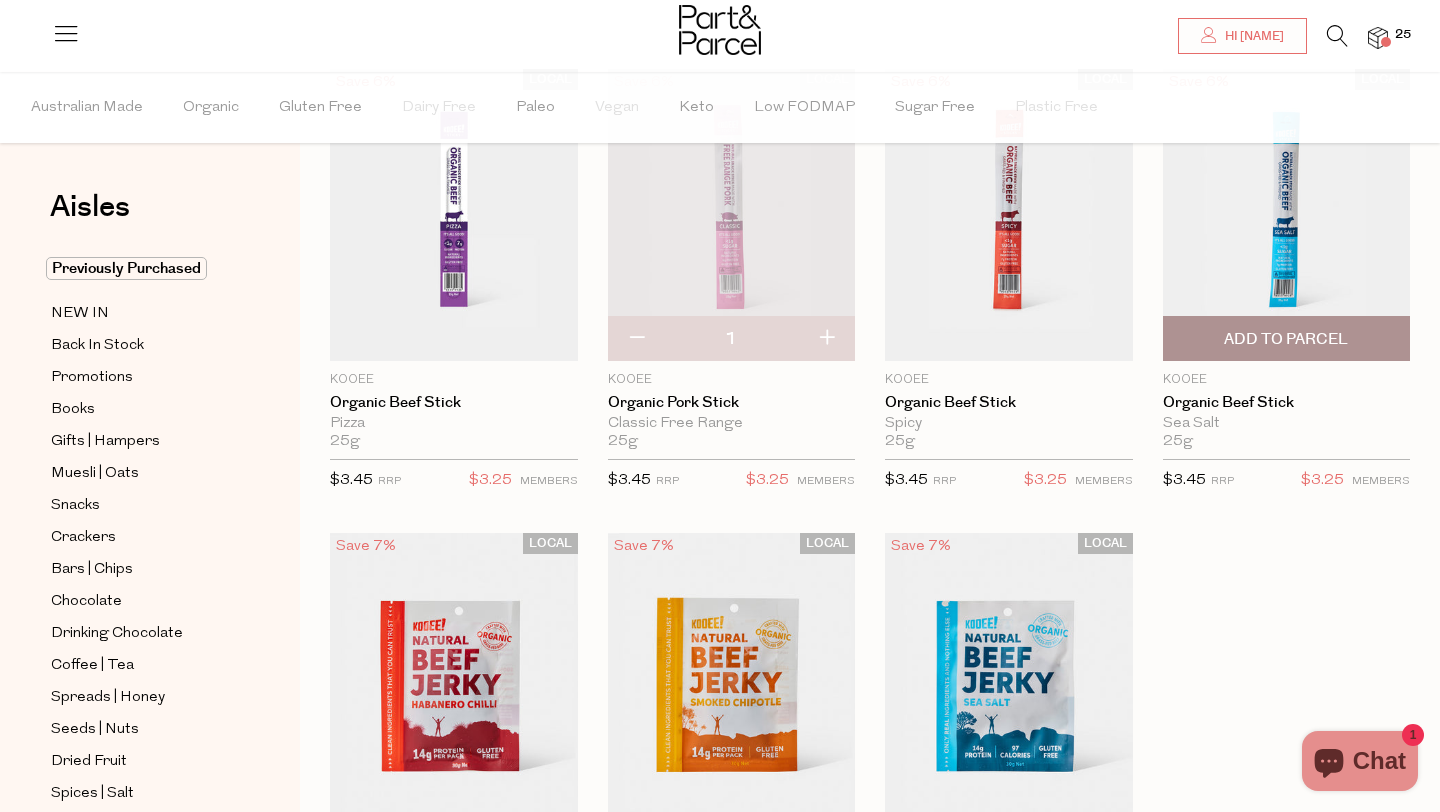 click on "Add To Parcel" at bounding box center [1286, 339] 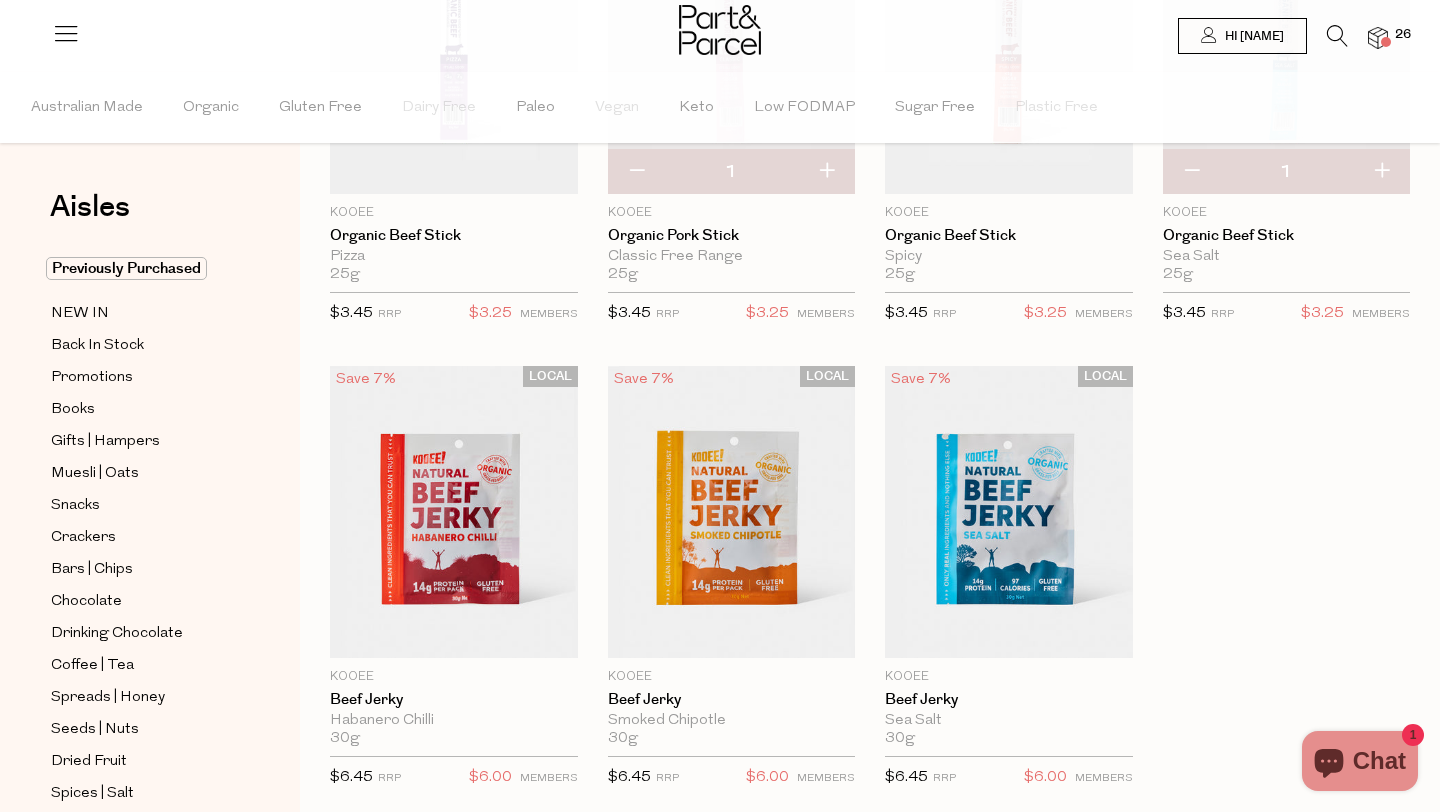 scroll, scrollTop: 0, scrollLeft: 0, axis: both 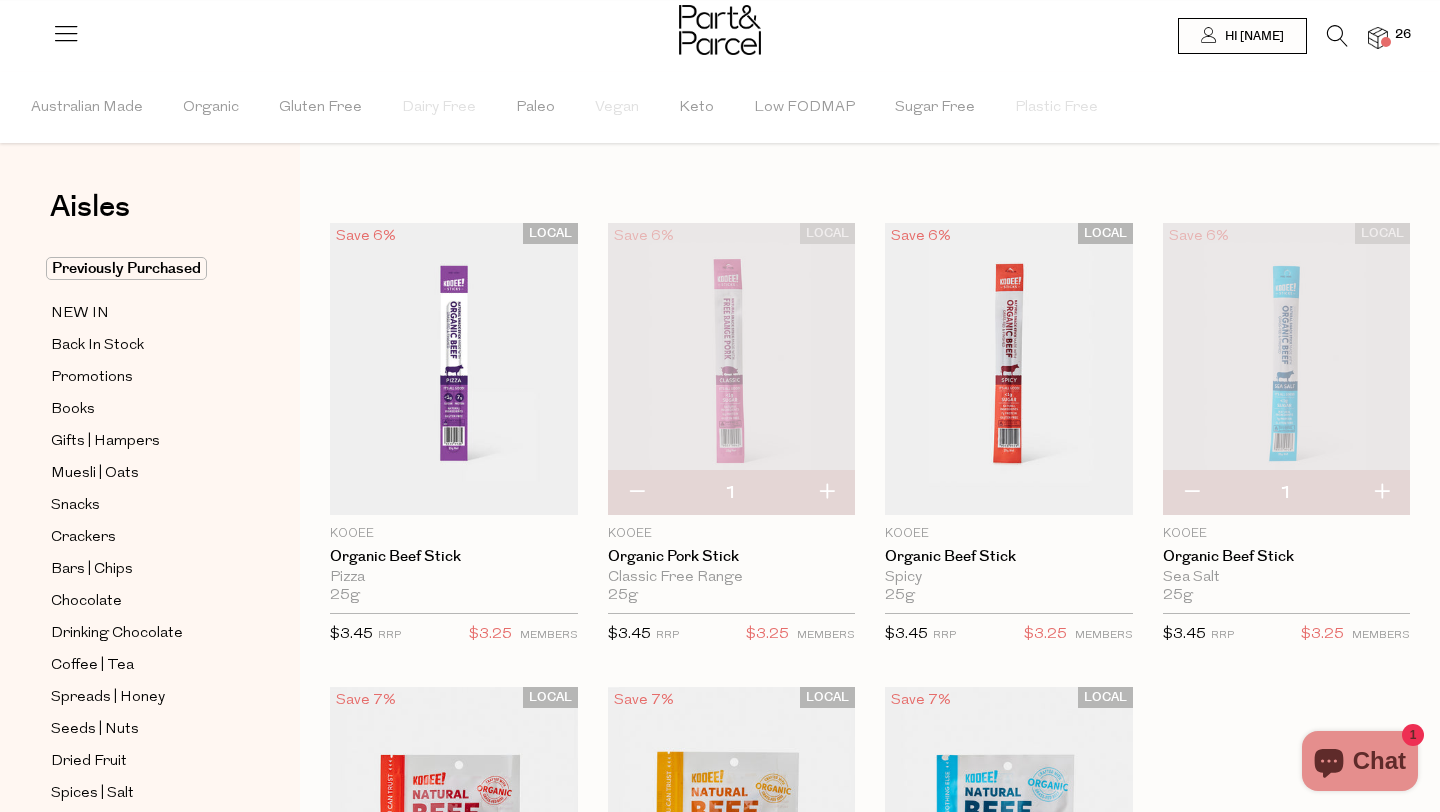click at bounding box center (1378, 38) 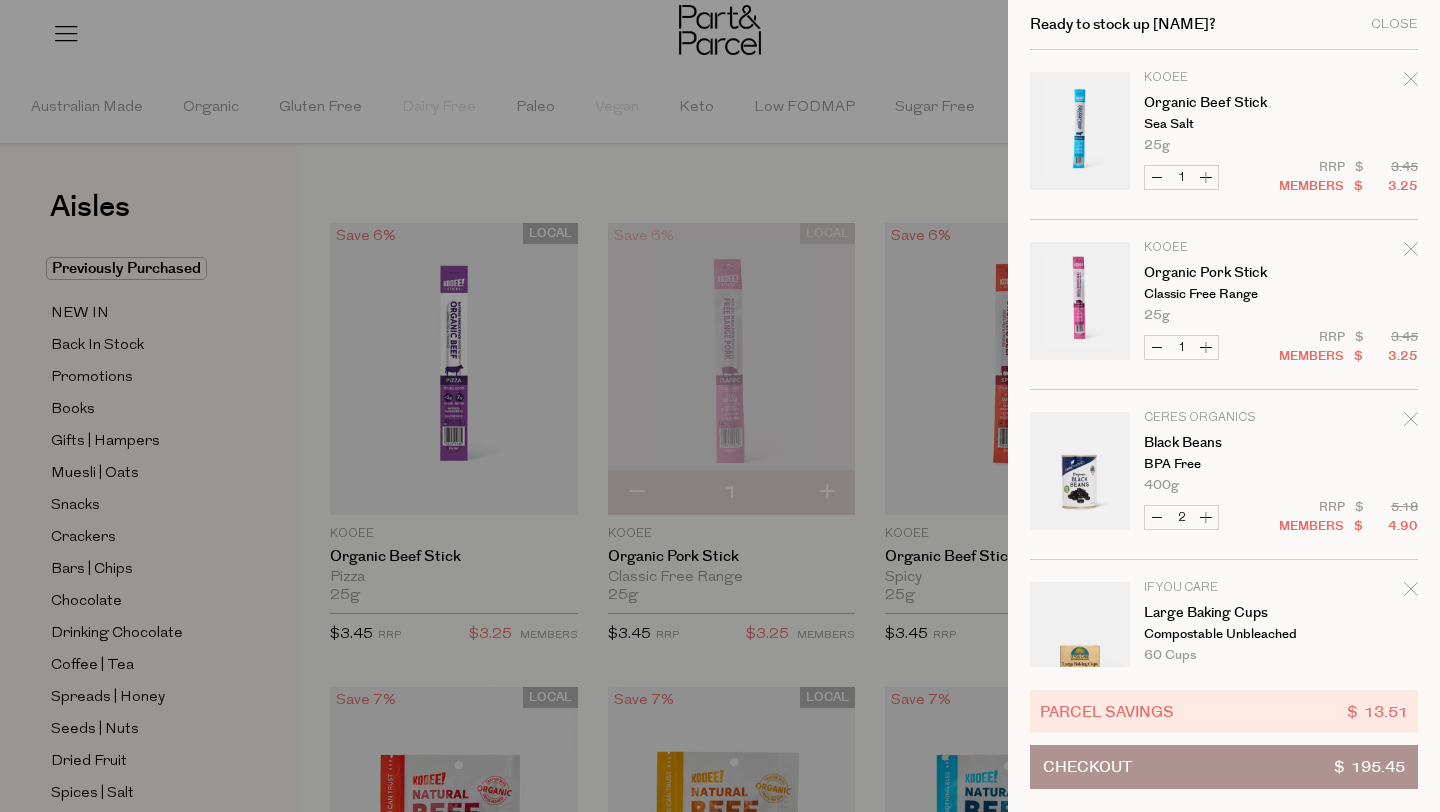 click on "Checkout $ 195.45" at bounding box center (1224, 767) 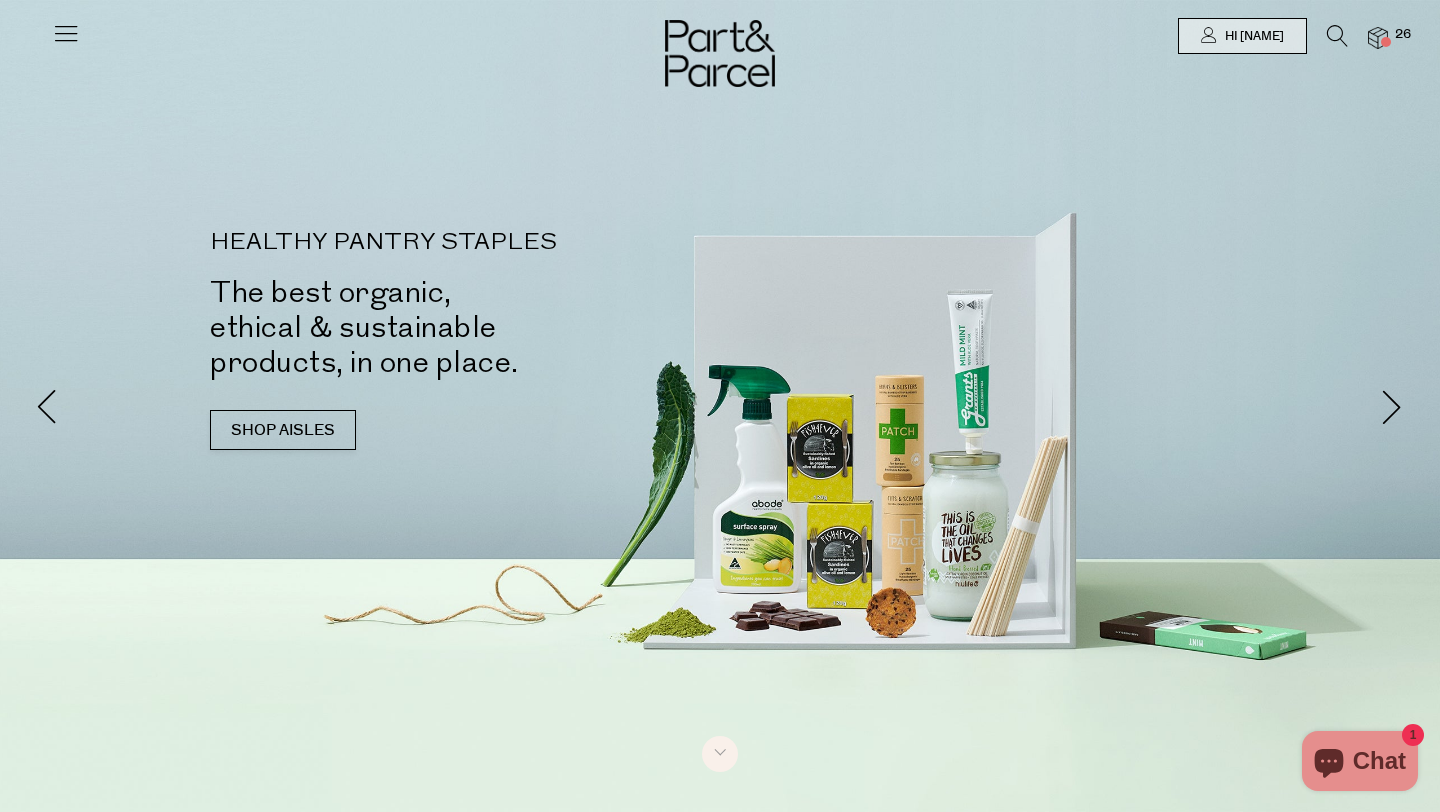 scroll, scrollTop: 0, scrollLeft: 0, axis: both 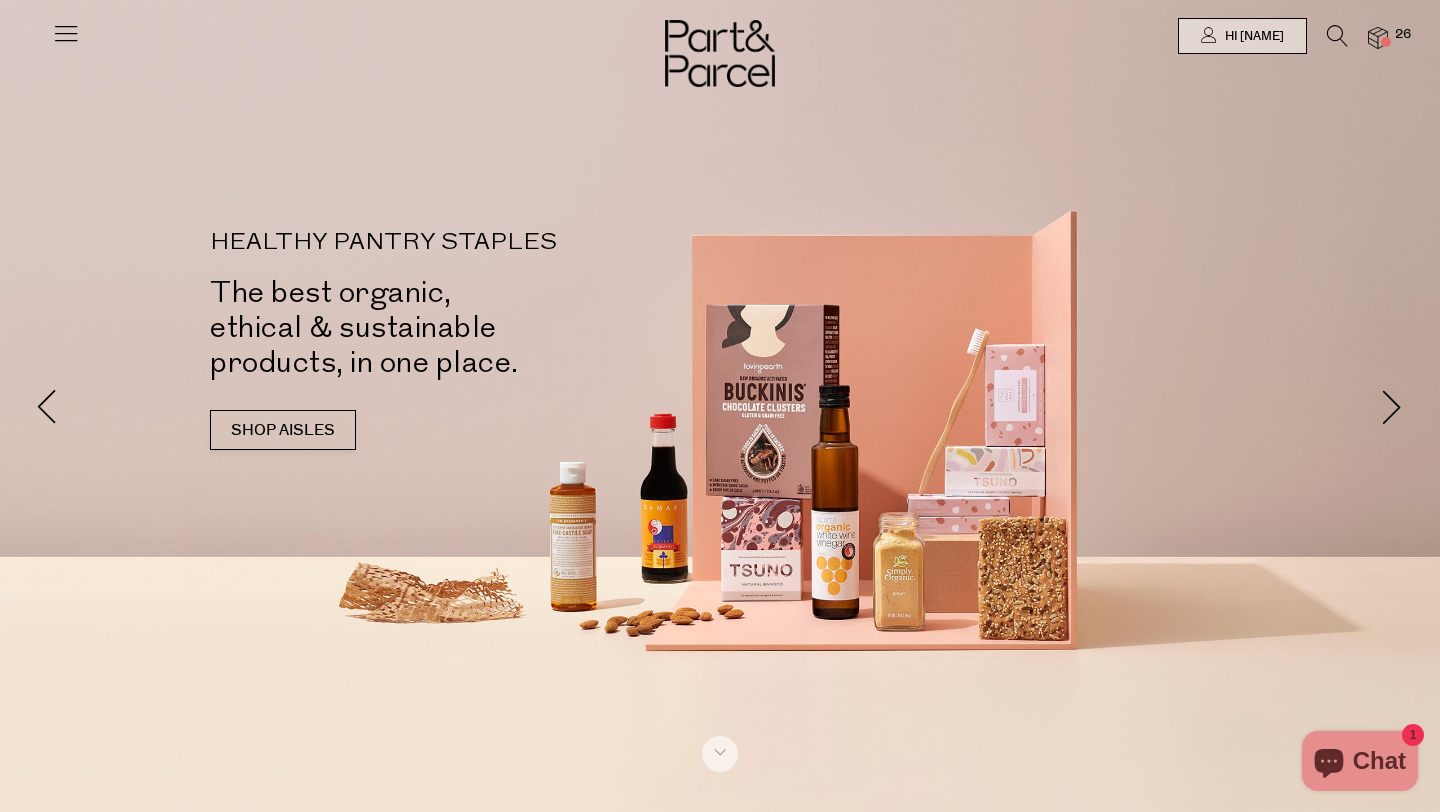 click at bounding box center (1378, 38) 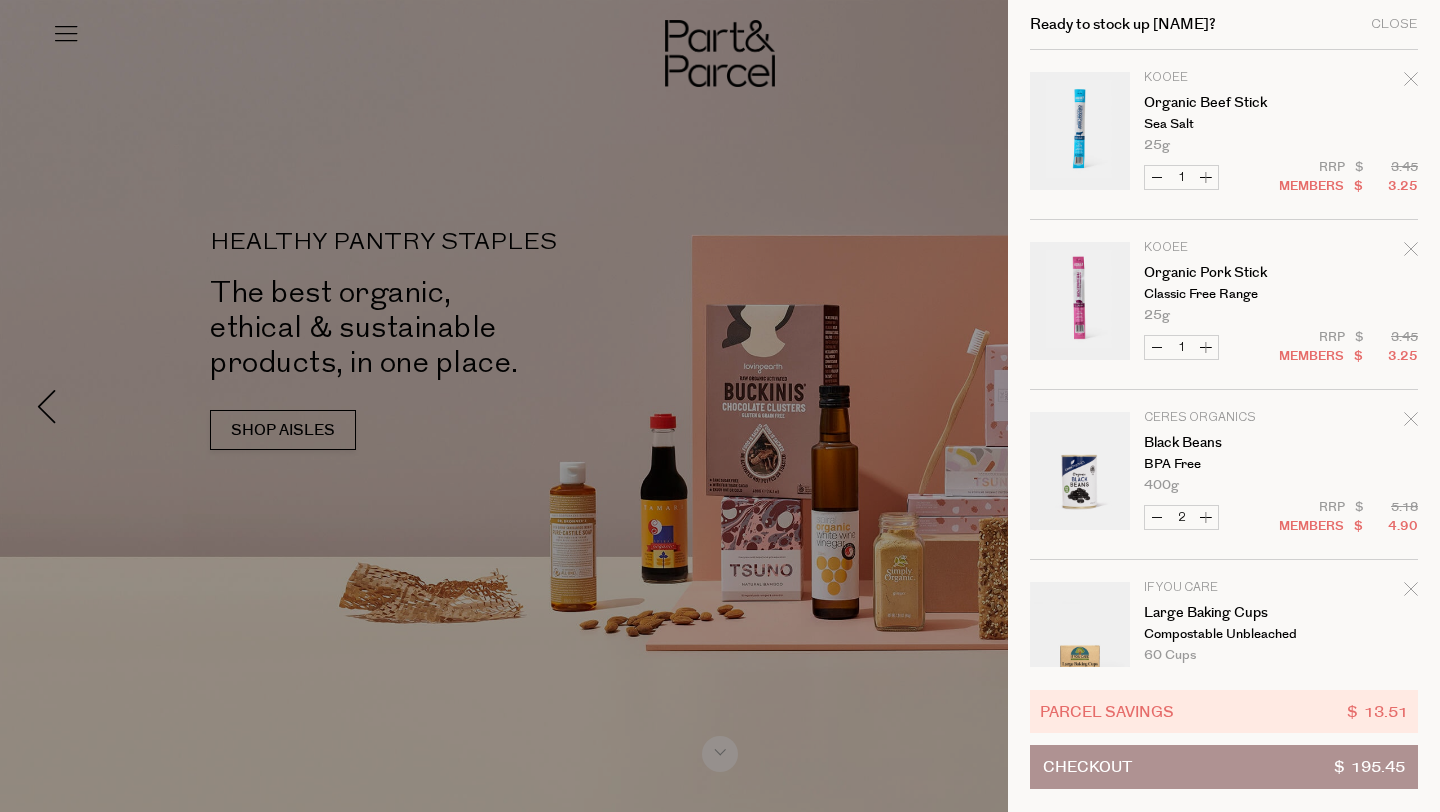 click at bounding box center (720, 406) 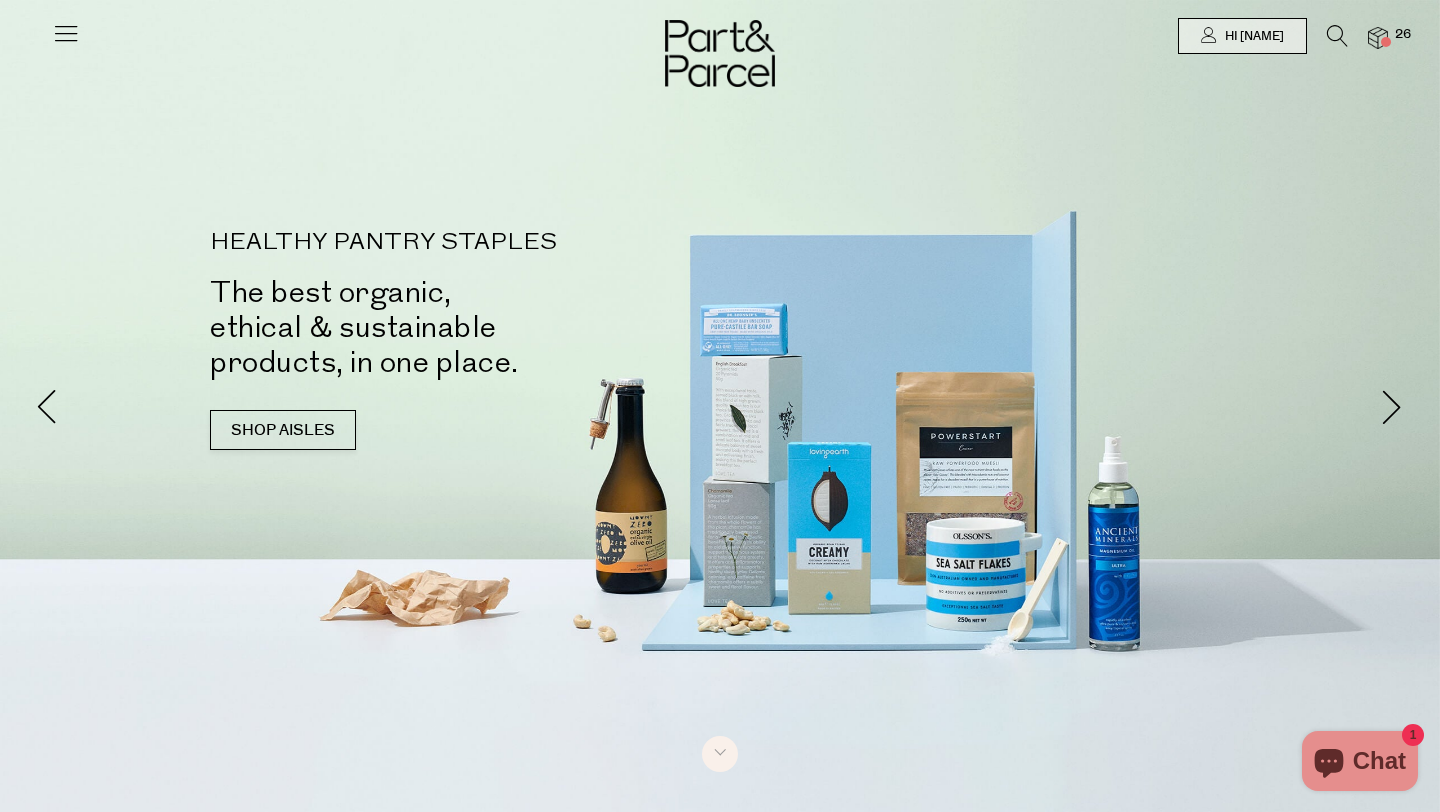 click at bounding box center (1337, 36) 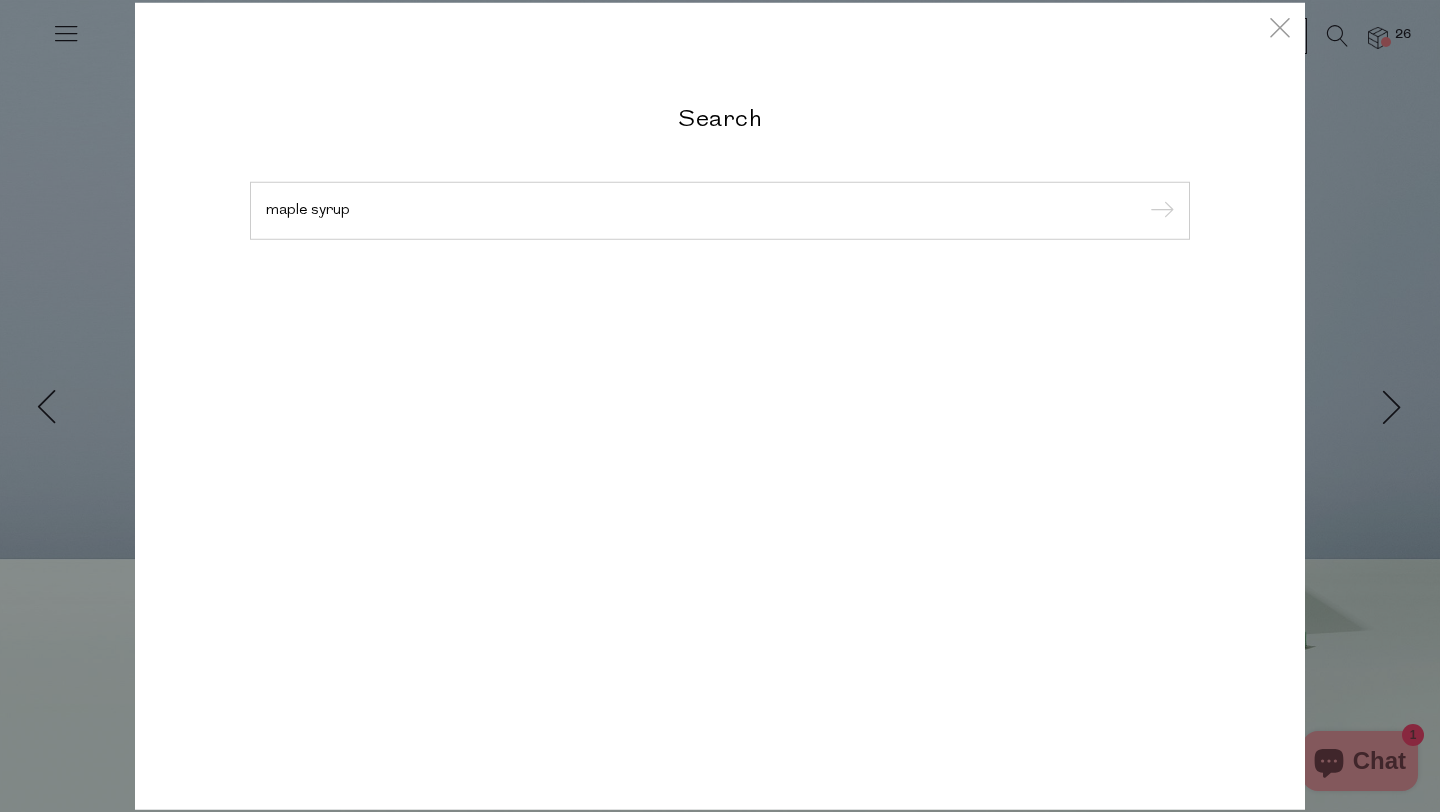 type on "maple syrup" 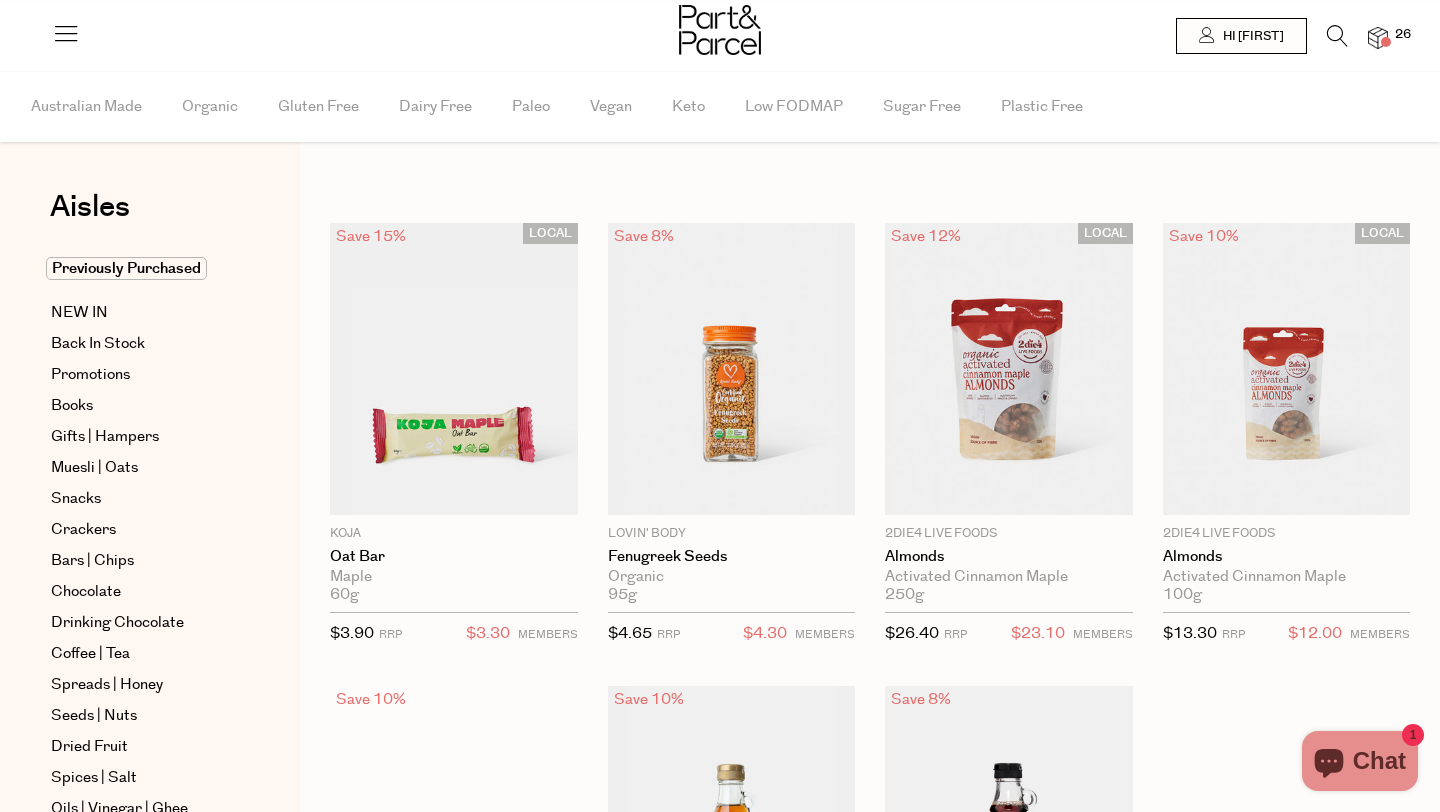 scroll, scrollTop: 0, scrollLeft: 0, axis: both 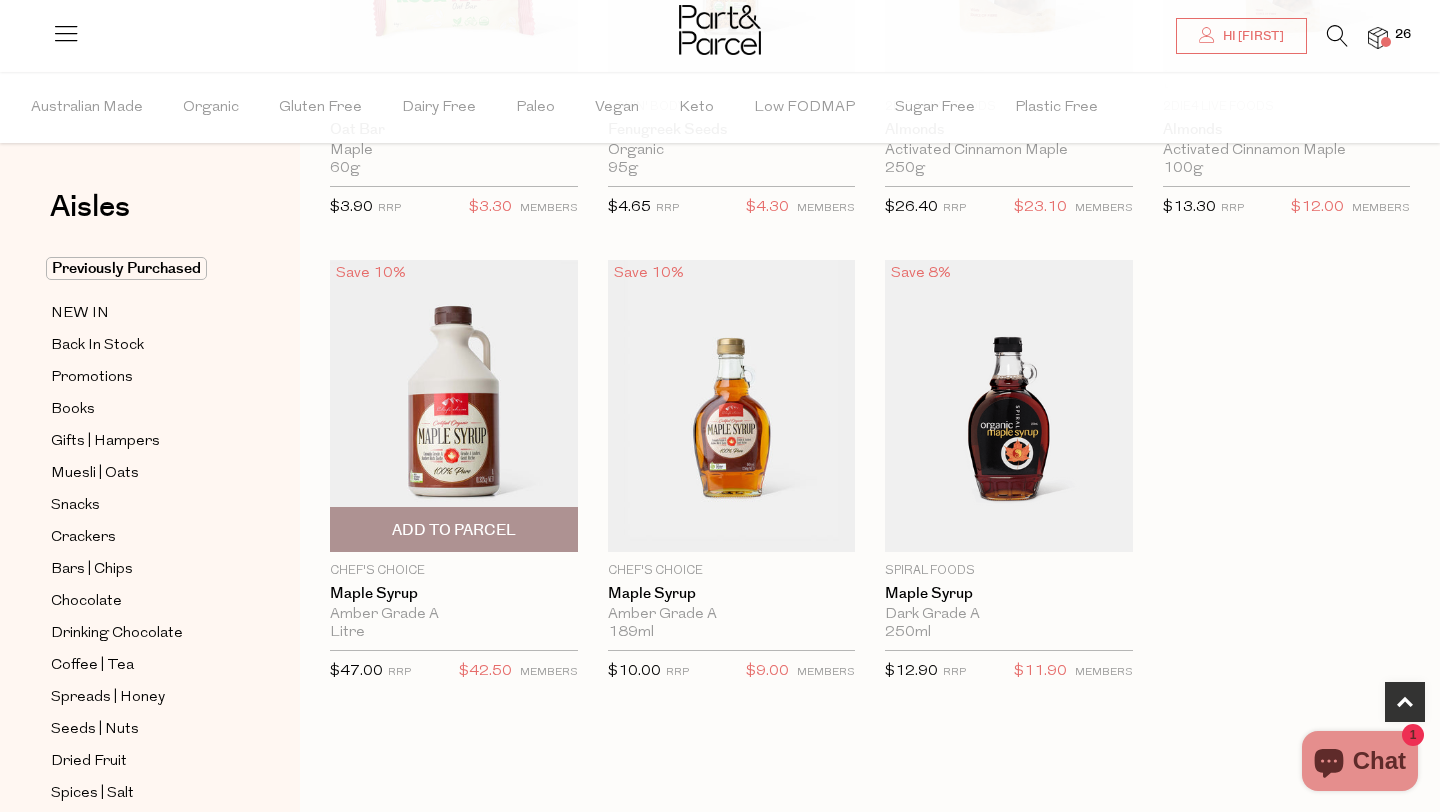 click at bounding box center [454, 406] 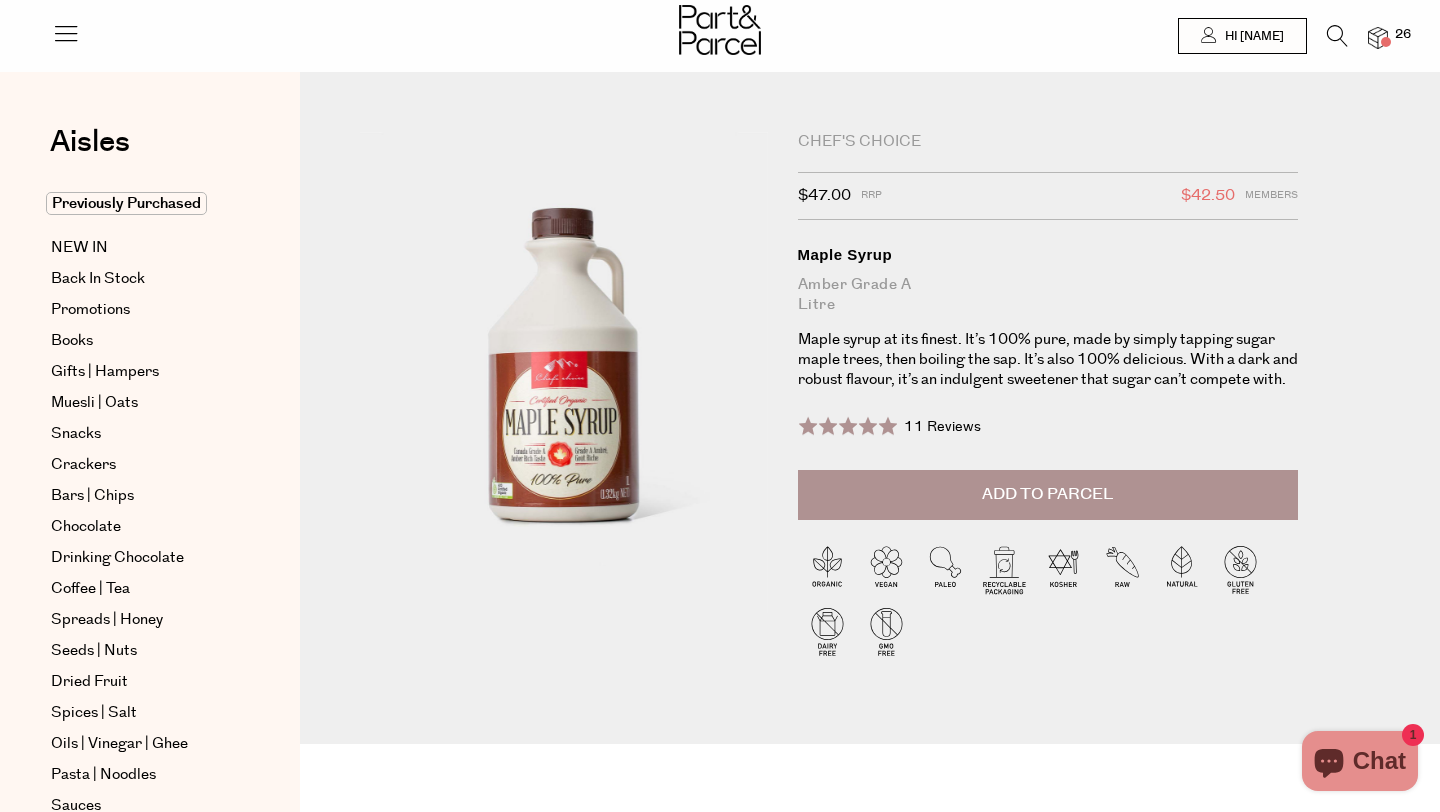 scroll, scrollTop: 0, scrollLeft: 0, axis: both 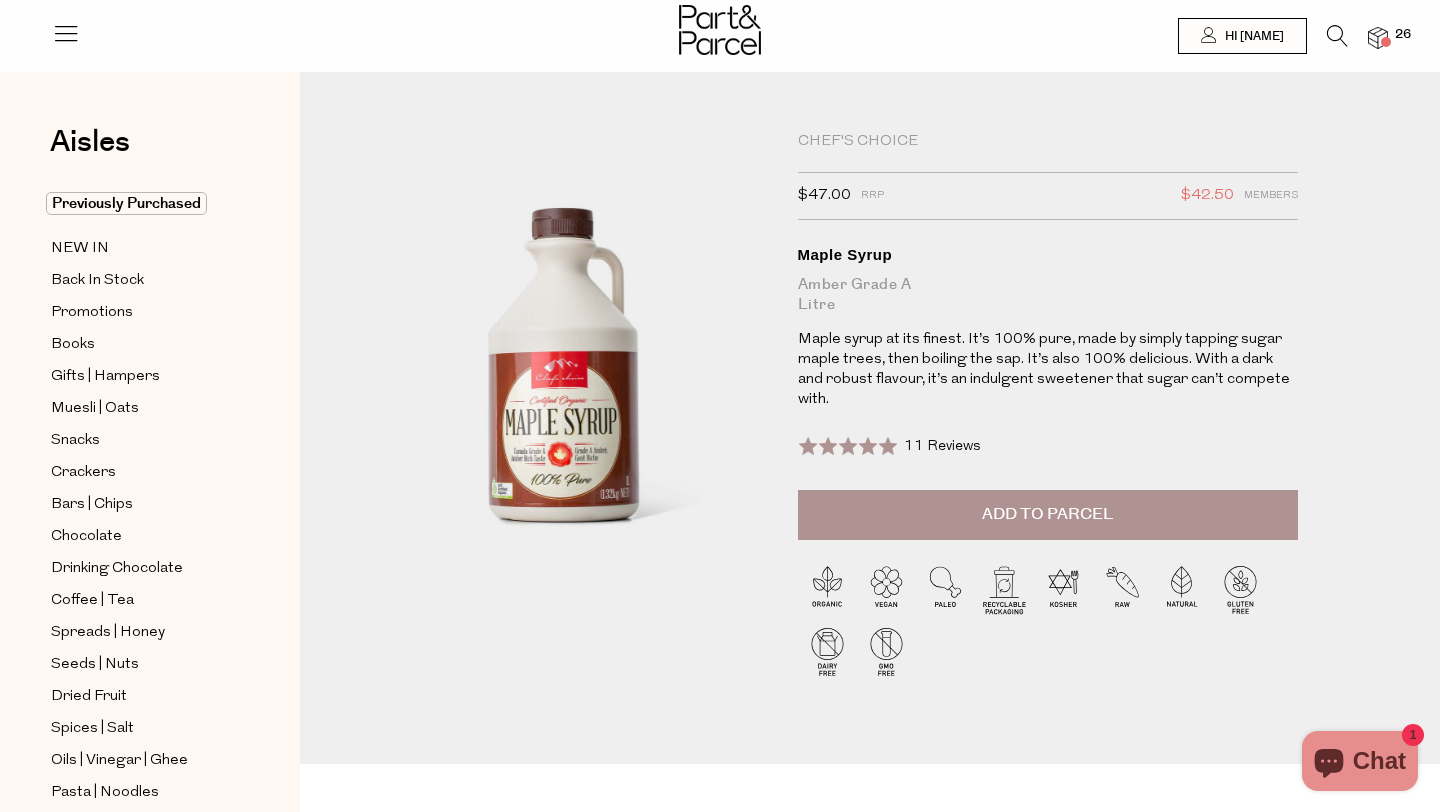 click on "Add to Parcel" at bounding box center [1047, 514] 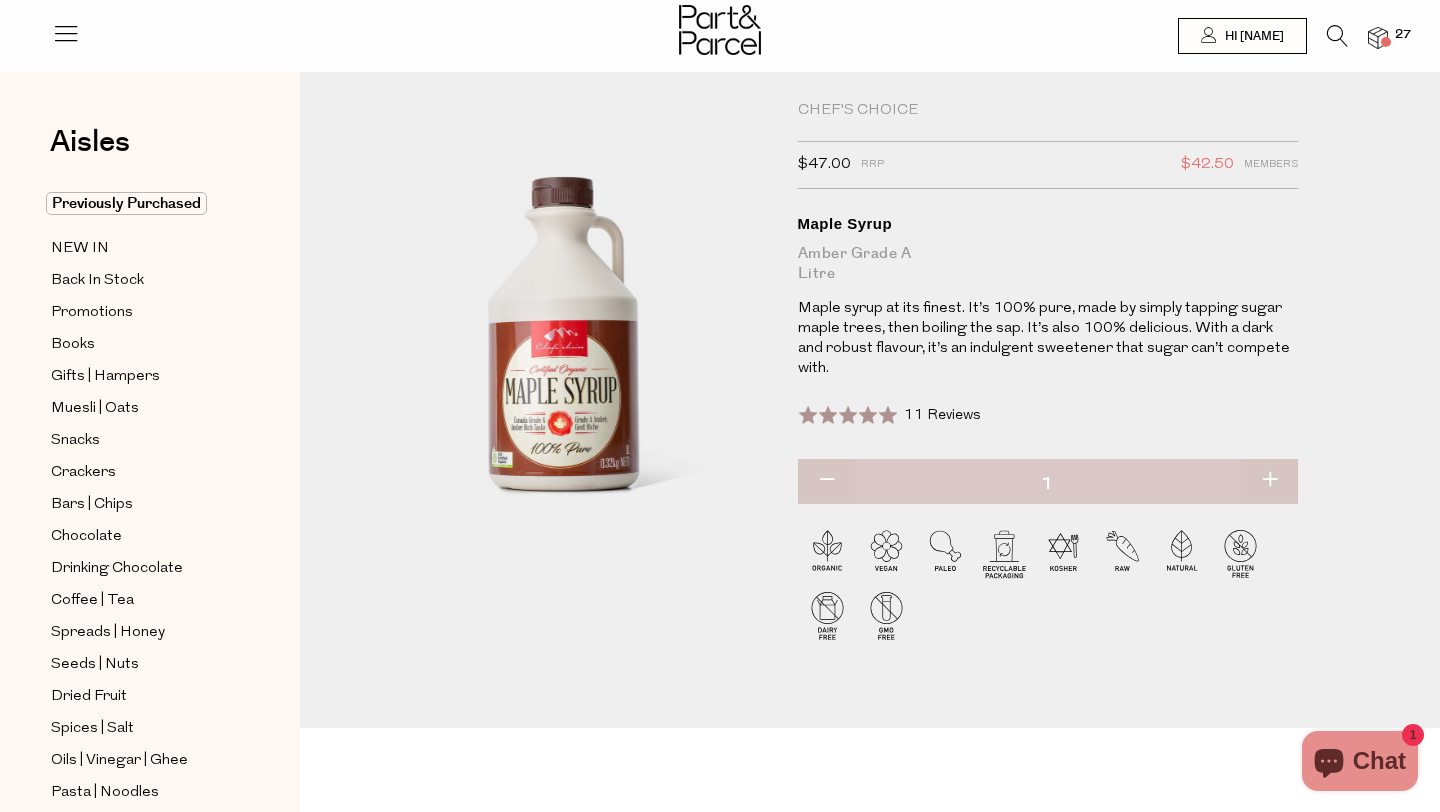 scroll, scrollTop: 0, scrollLeft: 0, axis: both 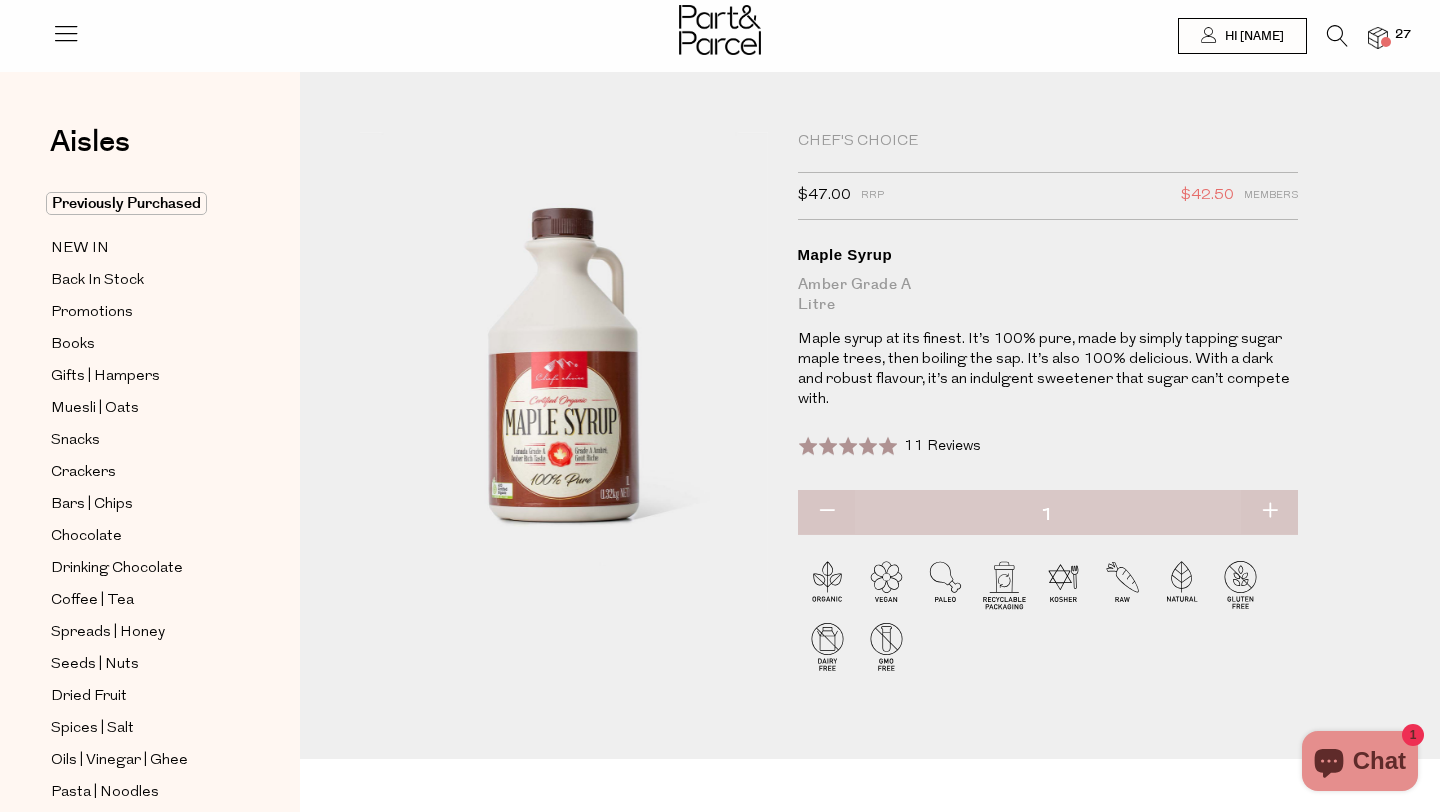 click at bounding box center (1378, 38) 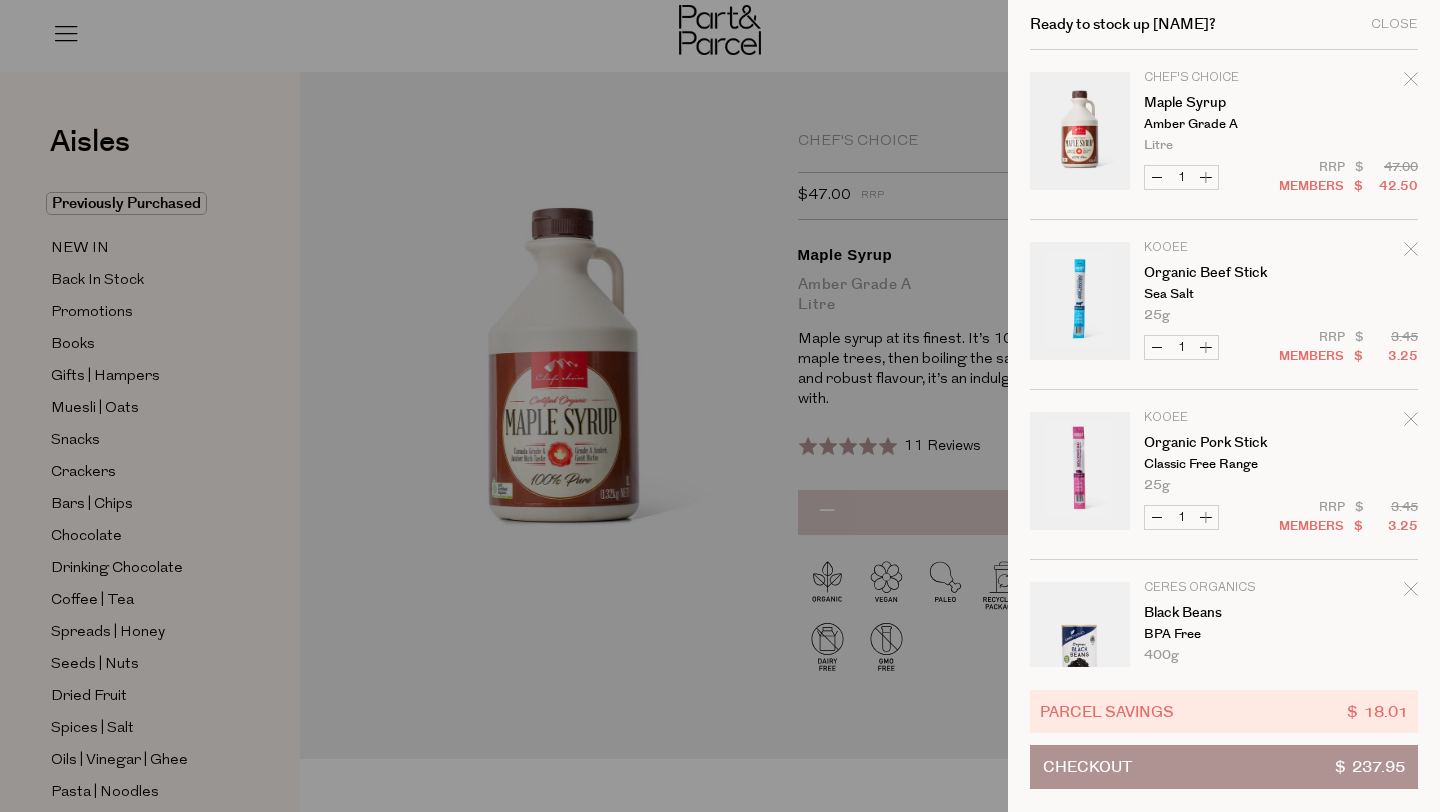 click on "Checkout $ 237.95" at bounding box center [1224, 767] 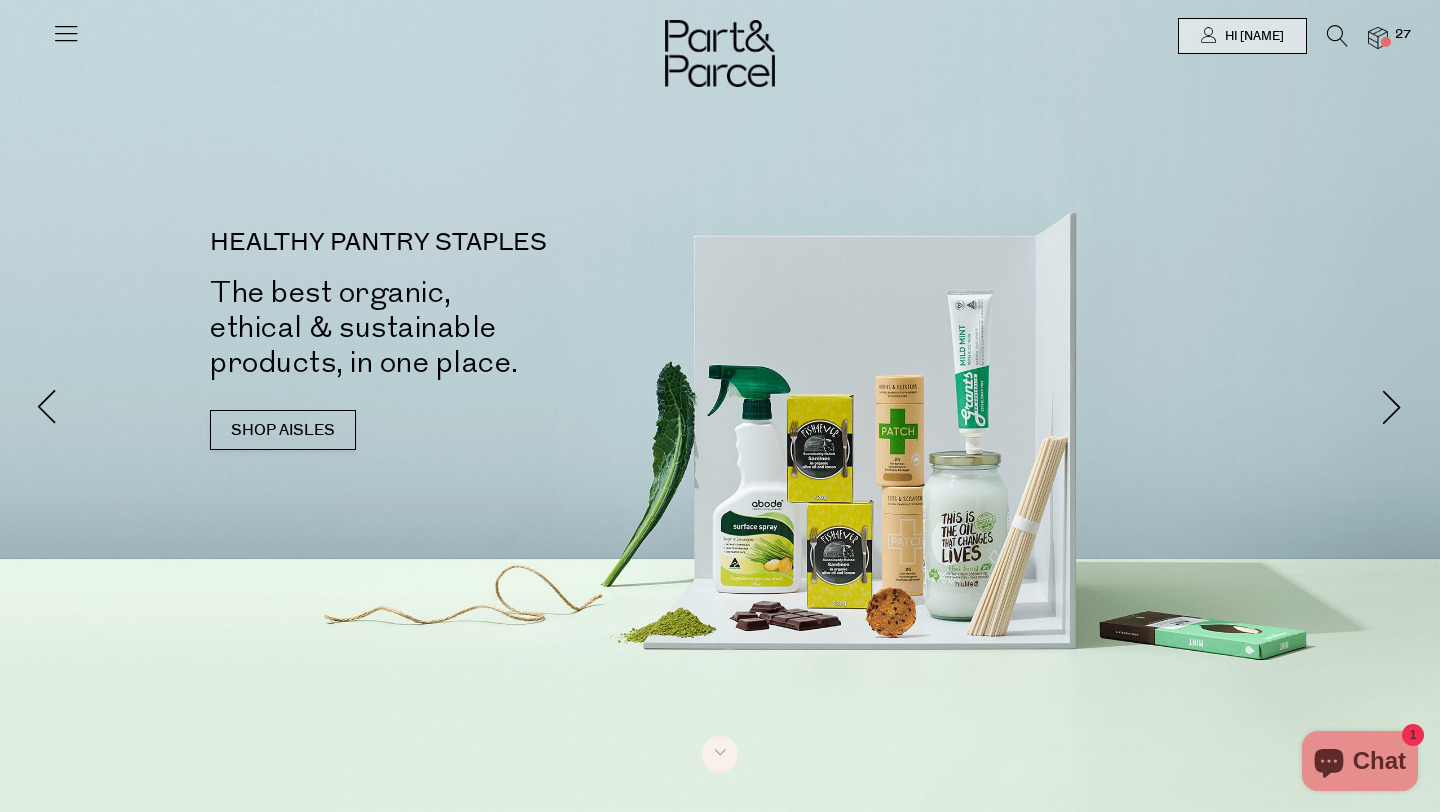 scroll, scrollTop: 0, scrollLeft: 0, axis: both 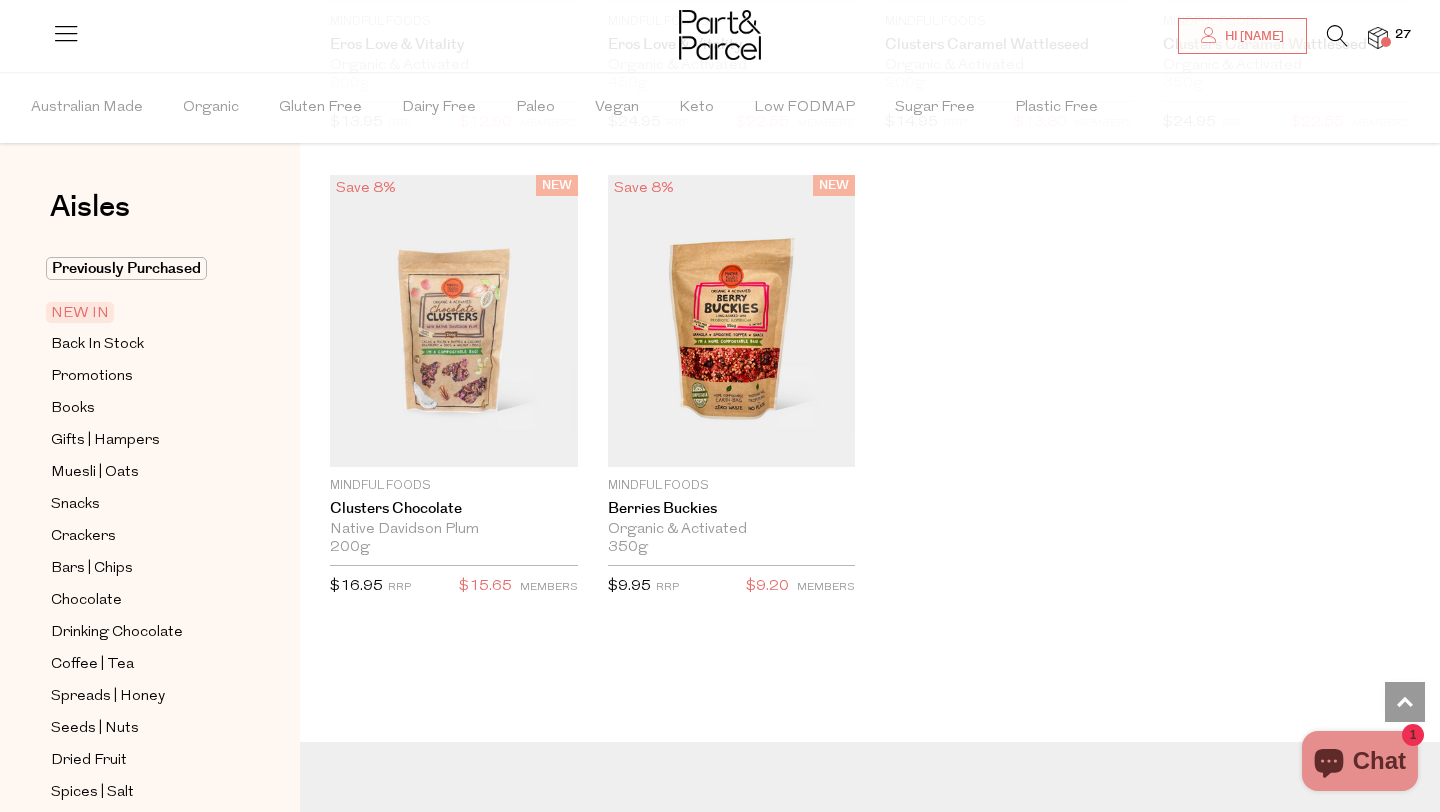 click at bounding box center [1378, 38] 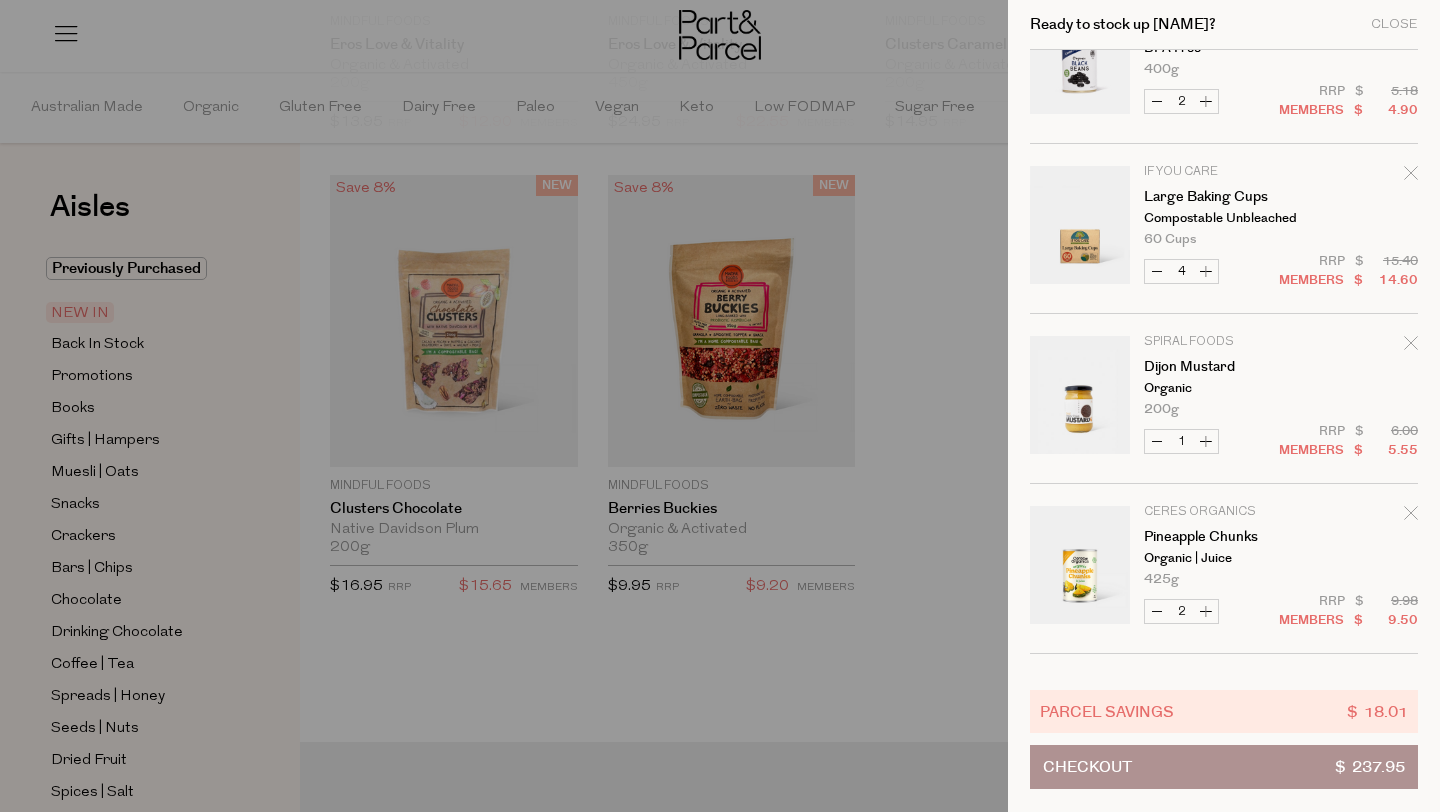 scroll, scrollTop: 585, scrollLeft: 0, axis: vertical 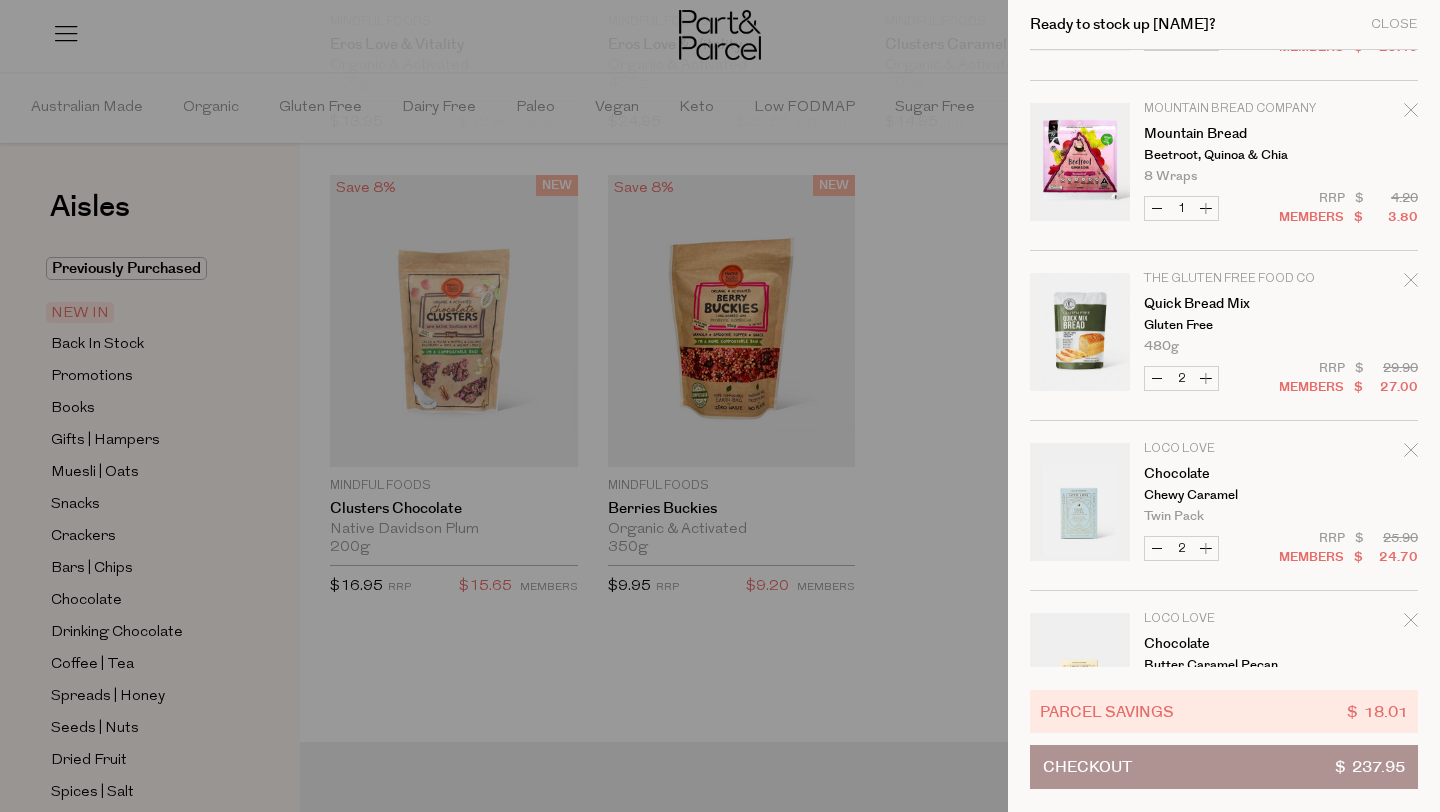 click on "Decrease Quick Bread Mix" at bounding box center [1157, 378] 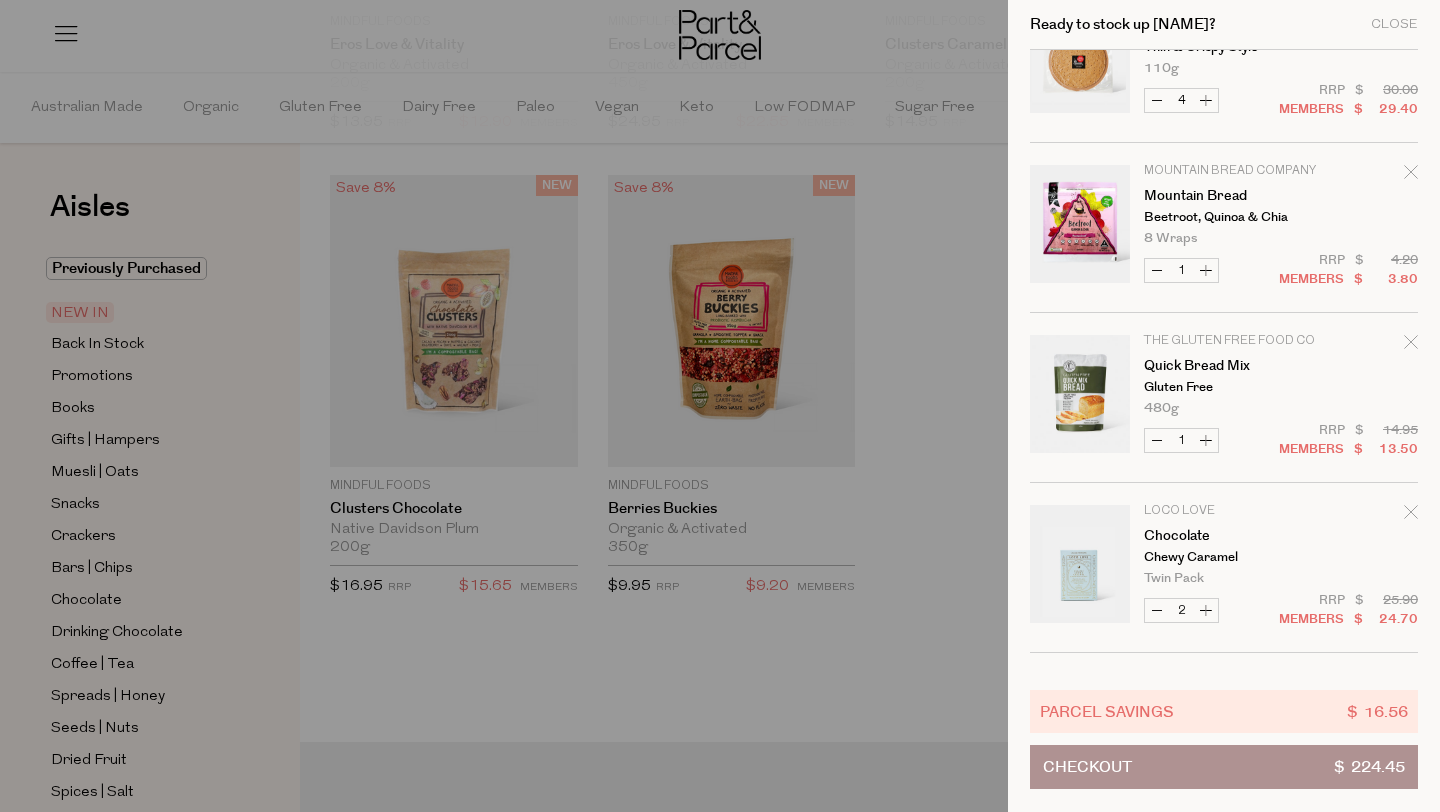 scroll, scrollTop: 1443, scrollLeft: 0, axis: vertical 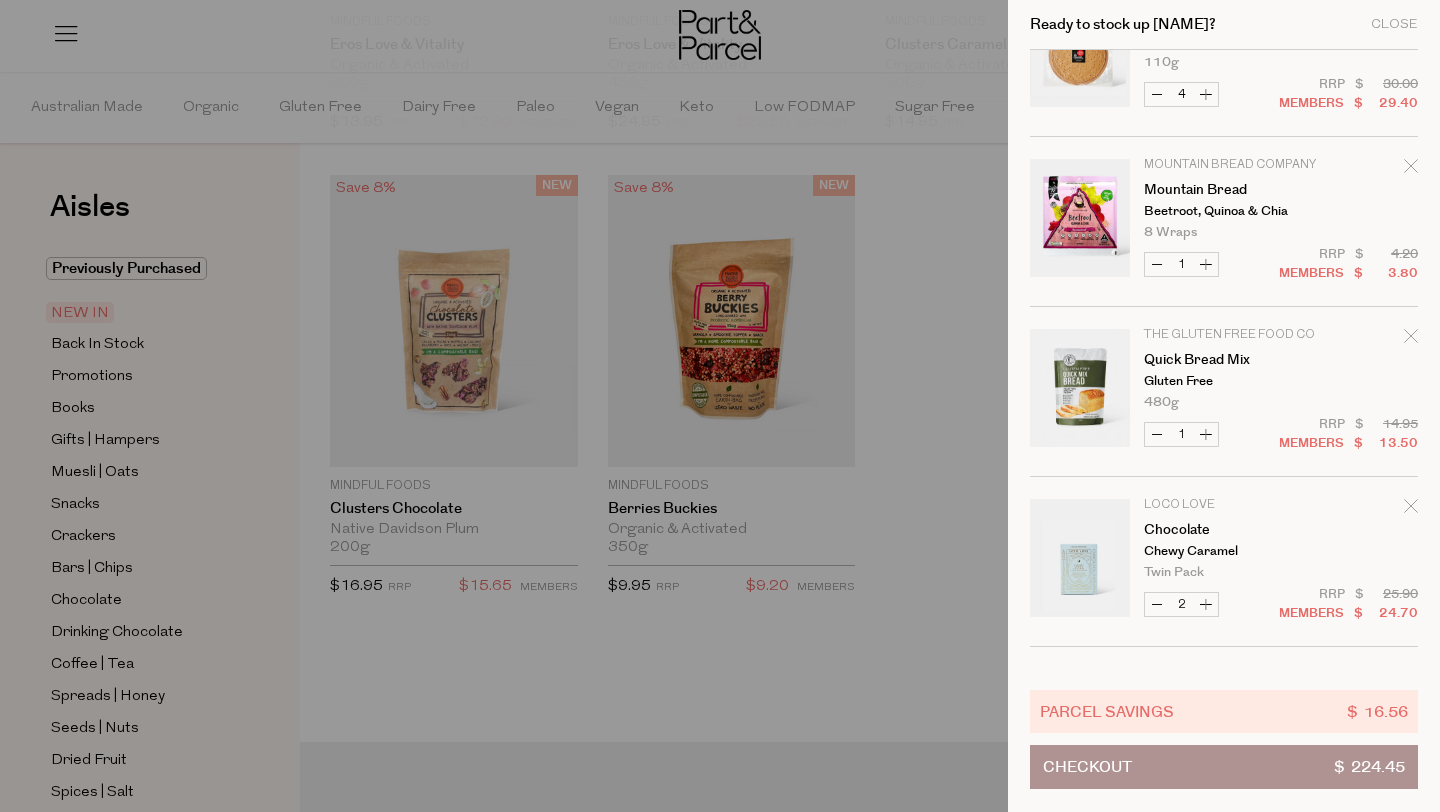 click at bounding box center (720, 406) 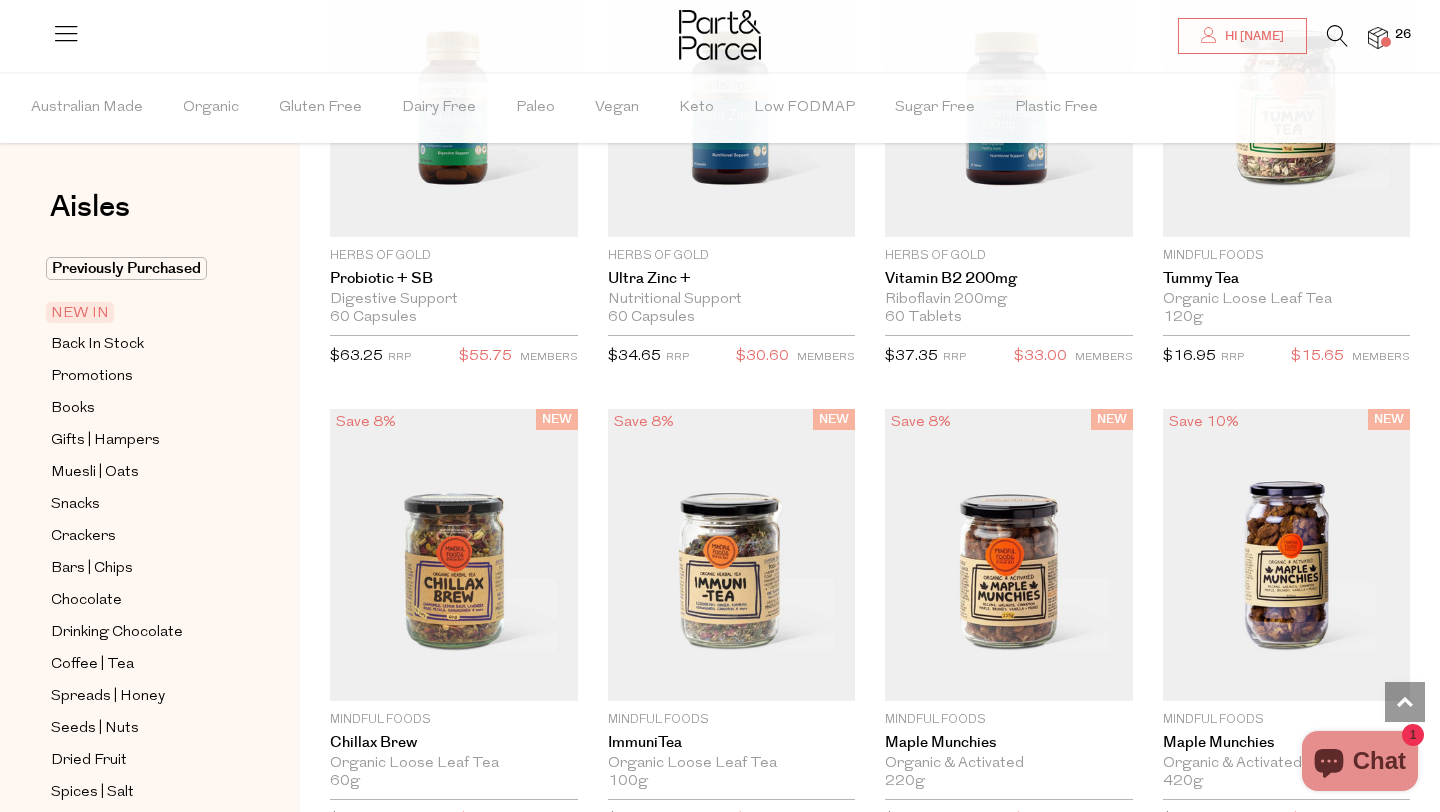 scroll, scrollTop: 2114, scrollLeft: 0, axis: vertical 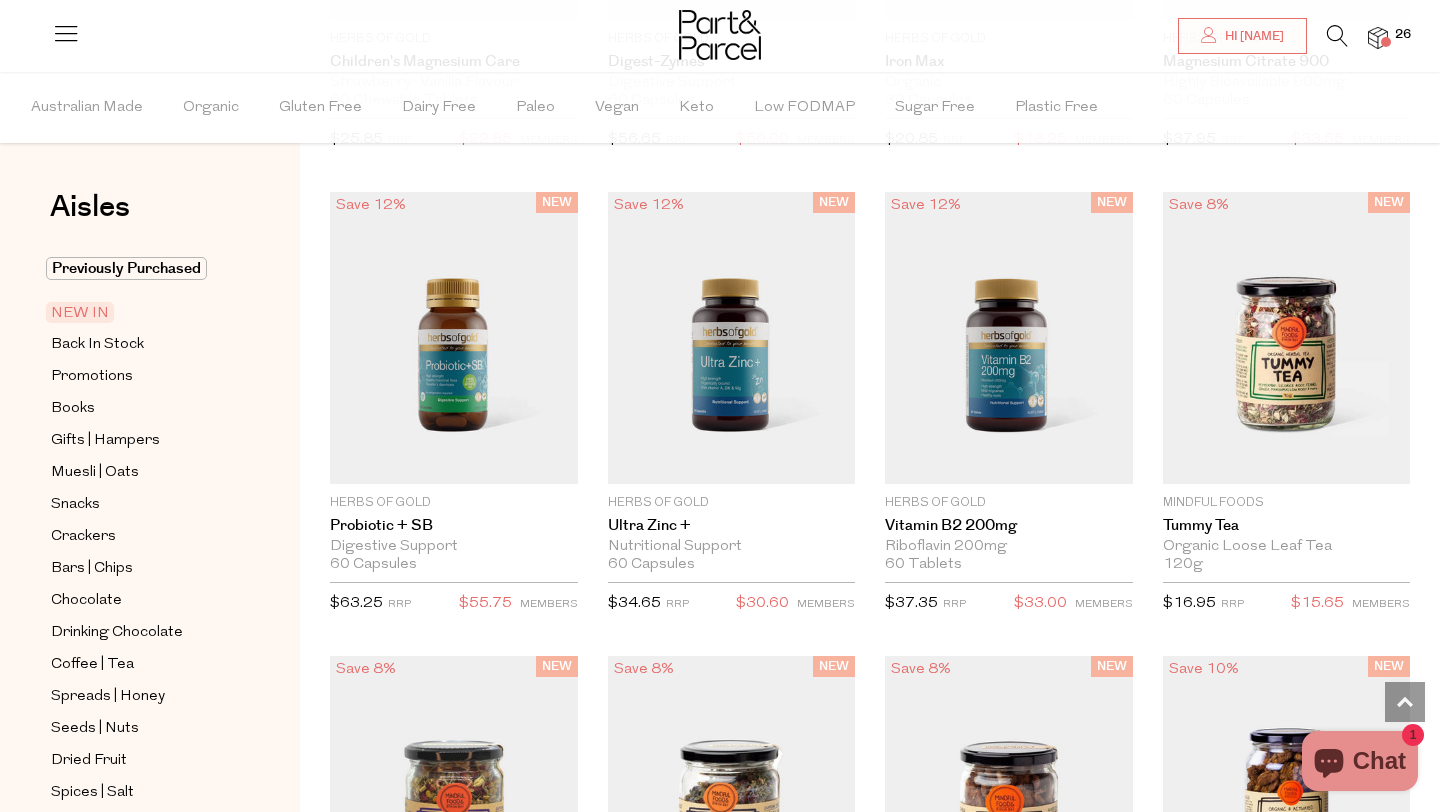 click at bounding box center [1337, 36] 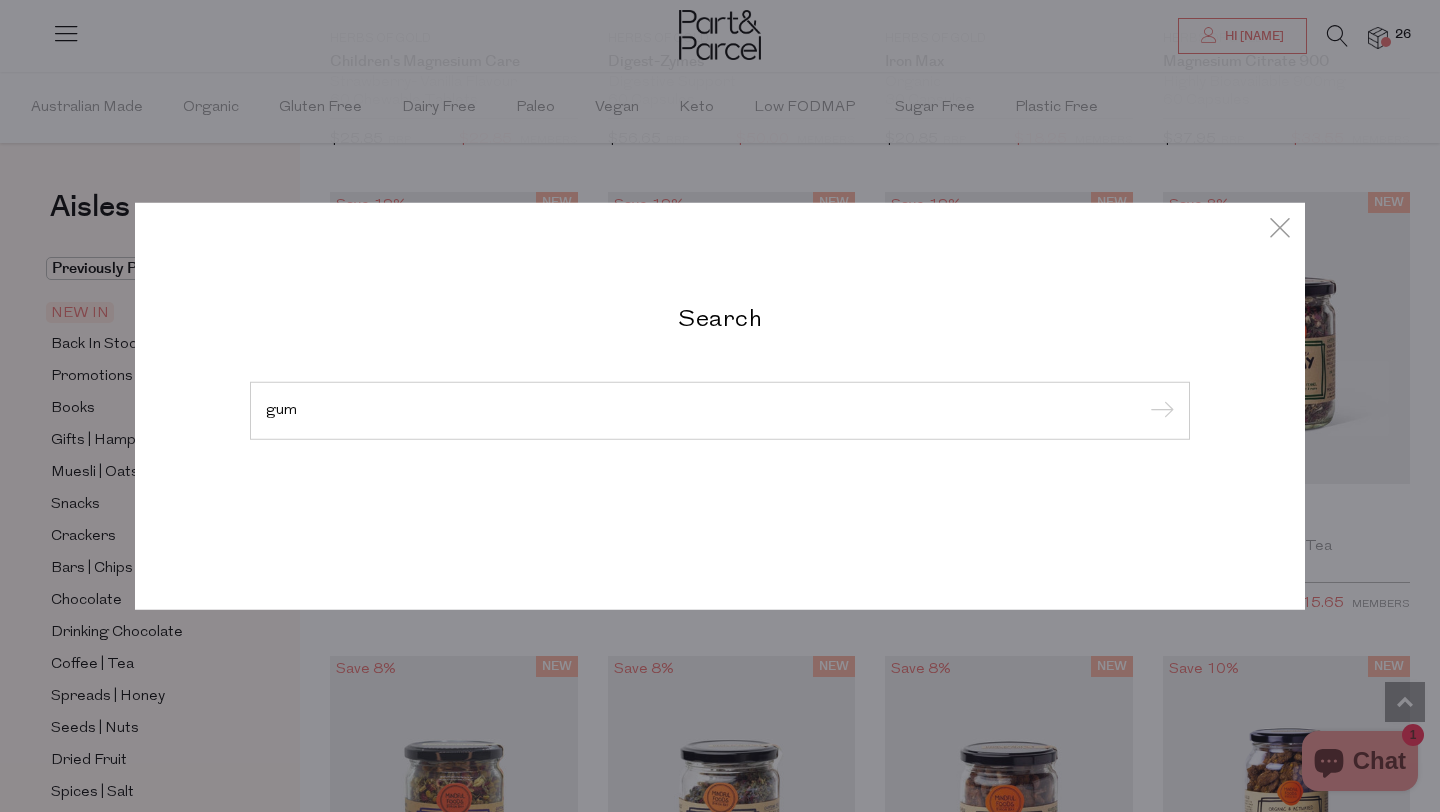 type on "gum" 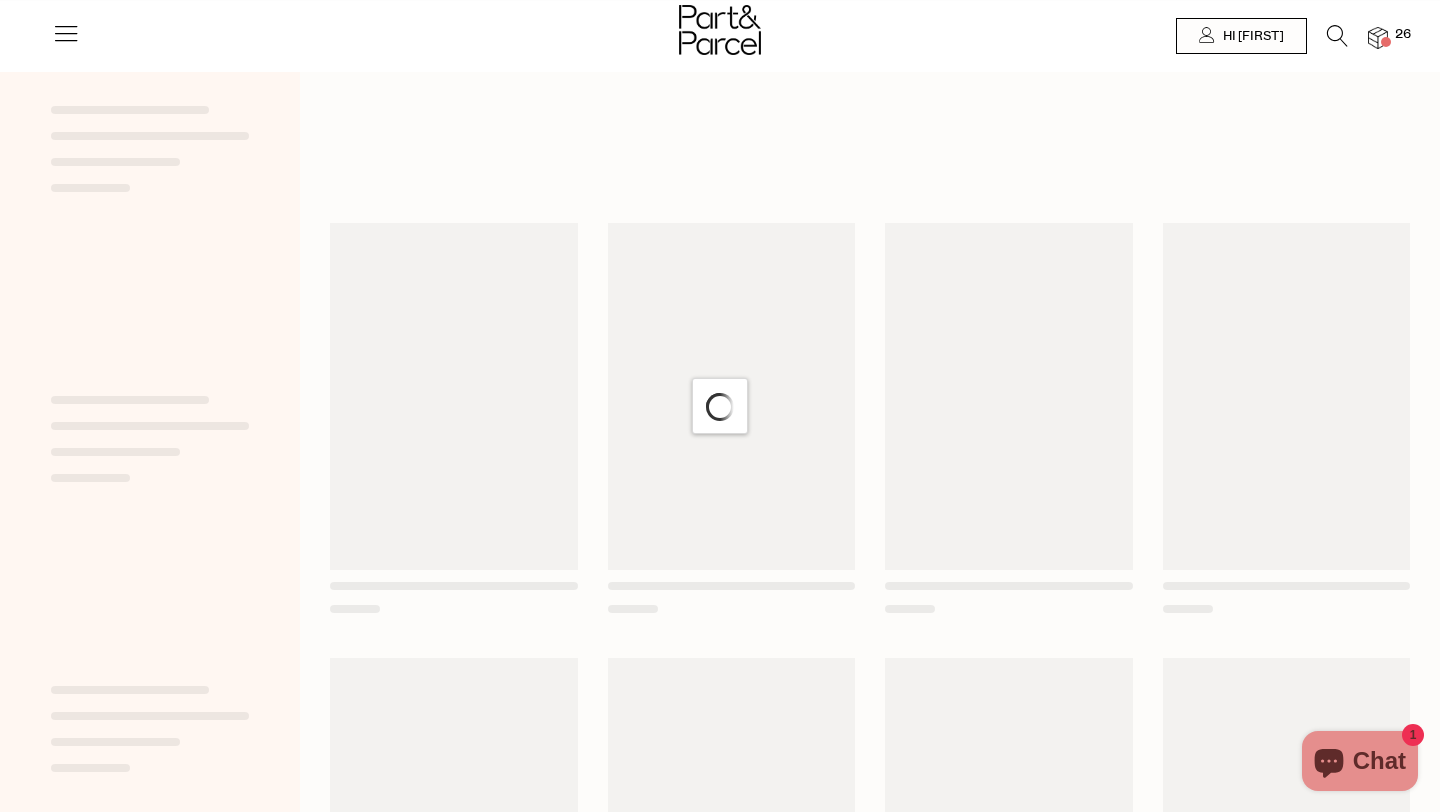 scroll, scrollTop: 0, scrollLeft: 0, axis: both 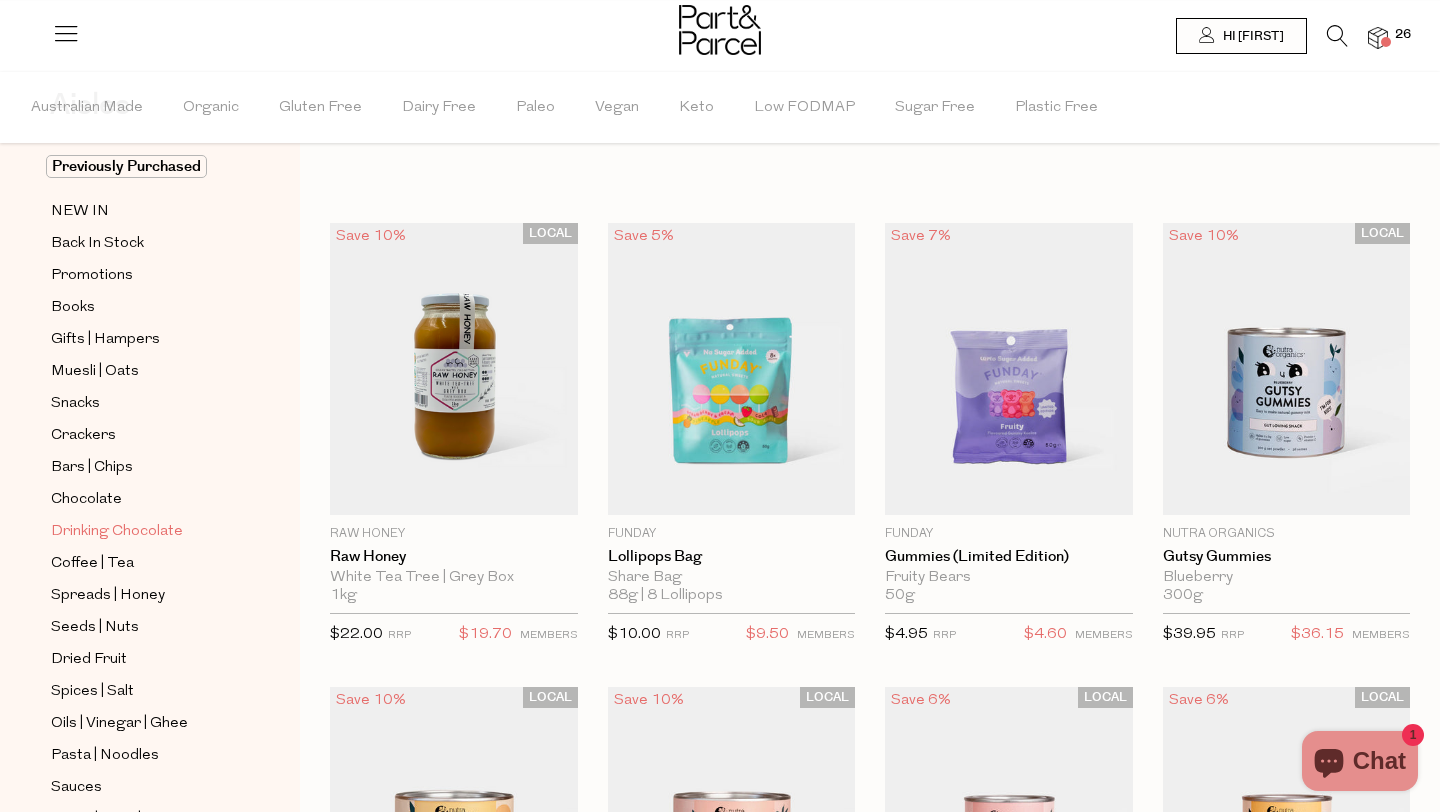 click on "Drinking Chocolate" at bounding box center (117, 532) 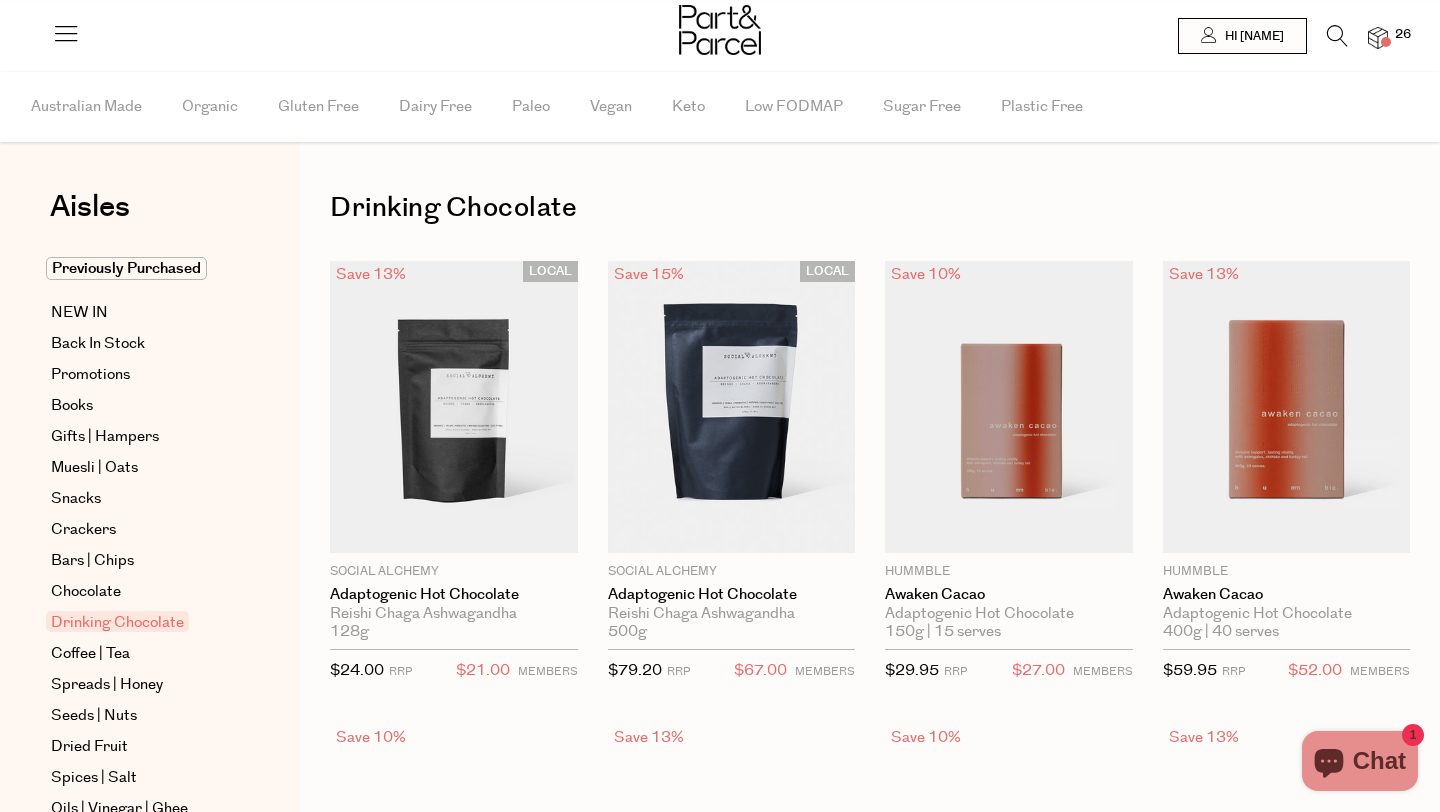 scroll, scrollTop: 0, scrollLeft: 0, axis: both 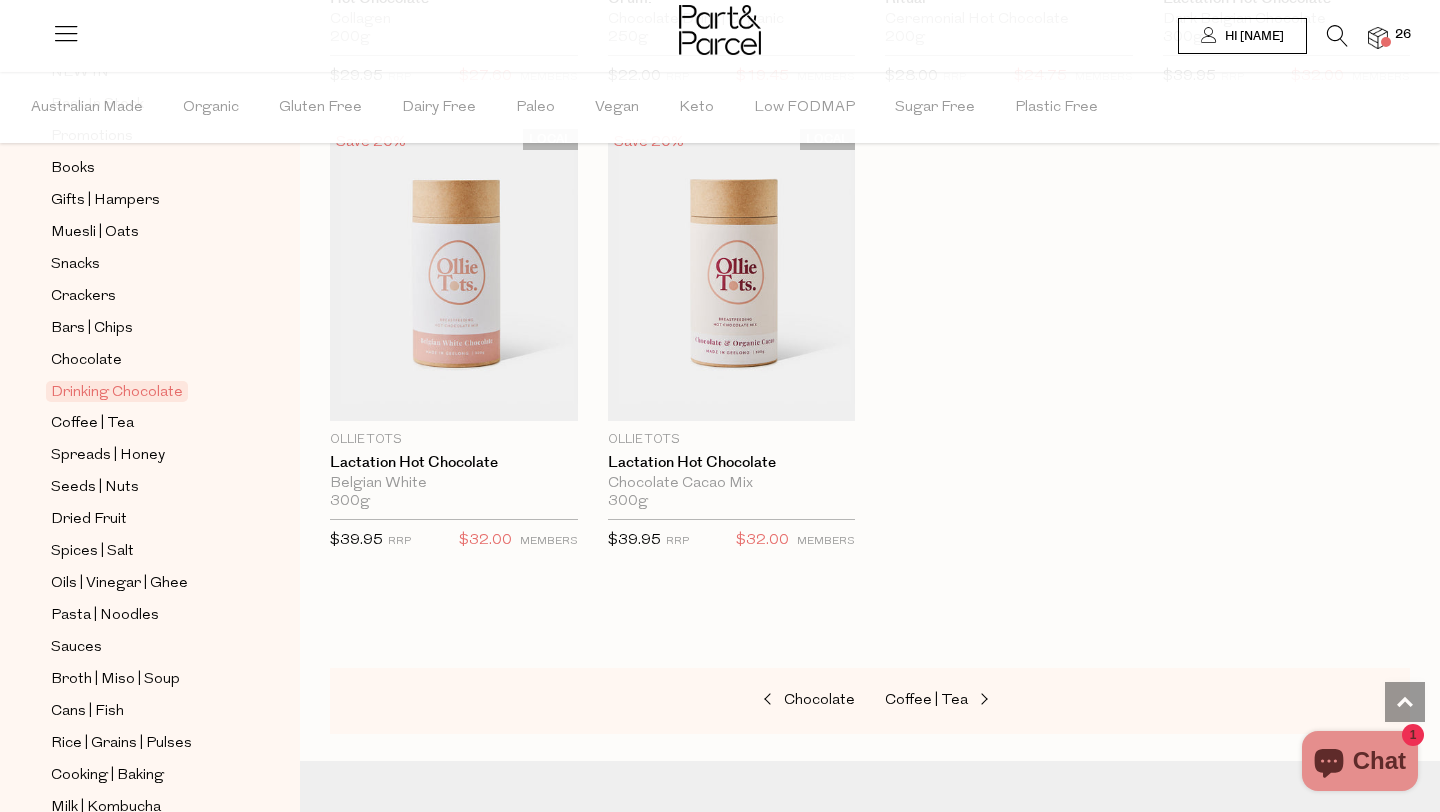 click on "Hi [NAME]" at bounding box center (1242, 36) 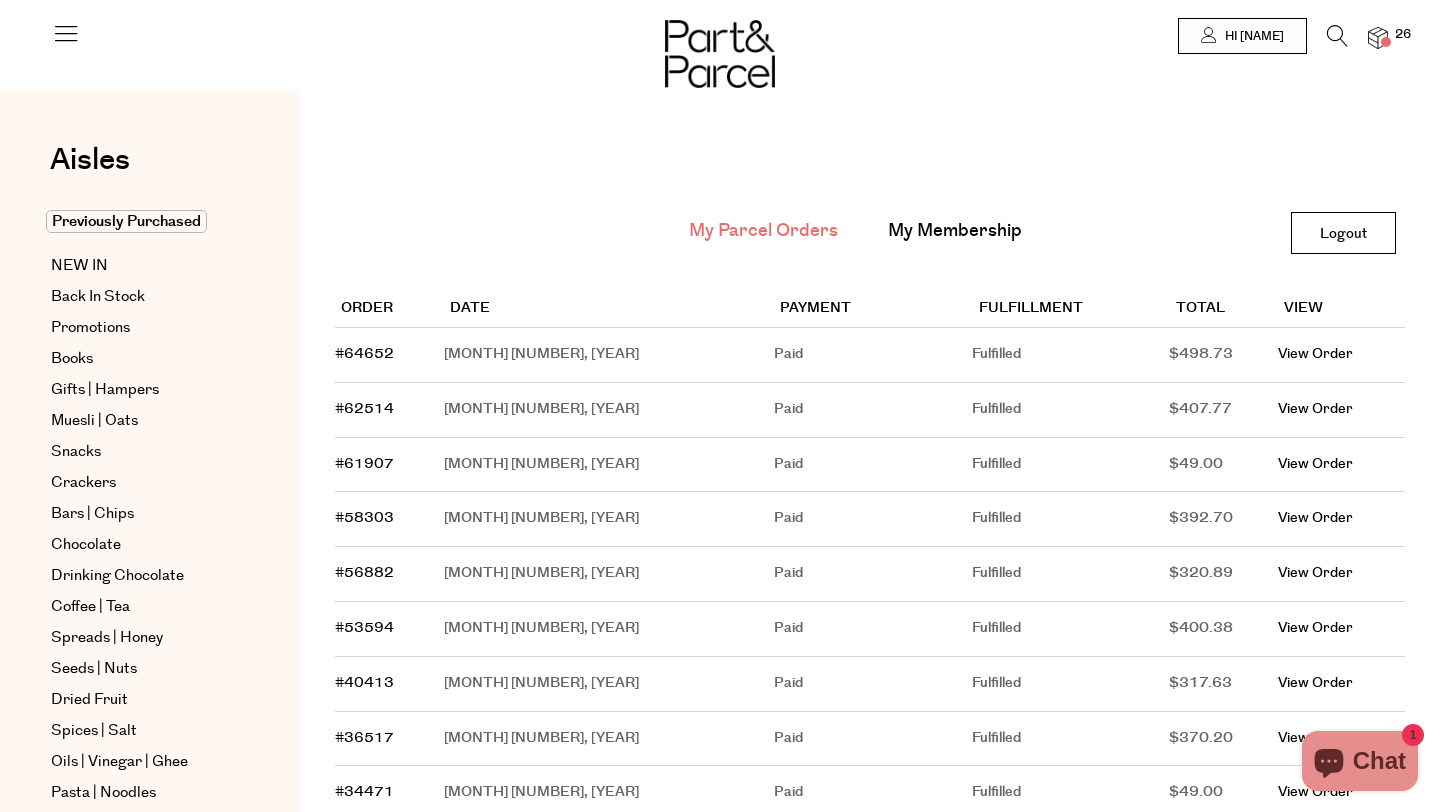 scroll, scrollTop: 0, scrollLeft: 0, axis: both 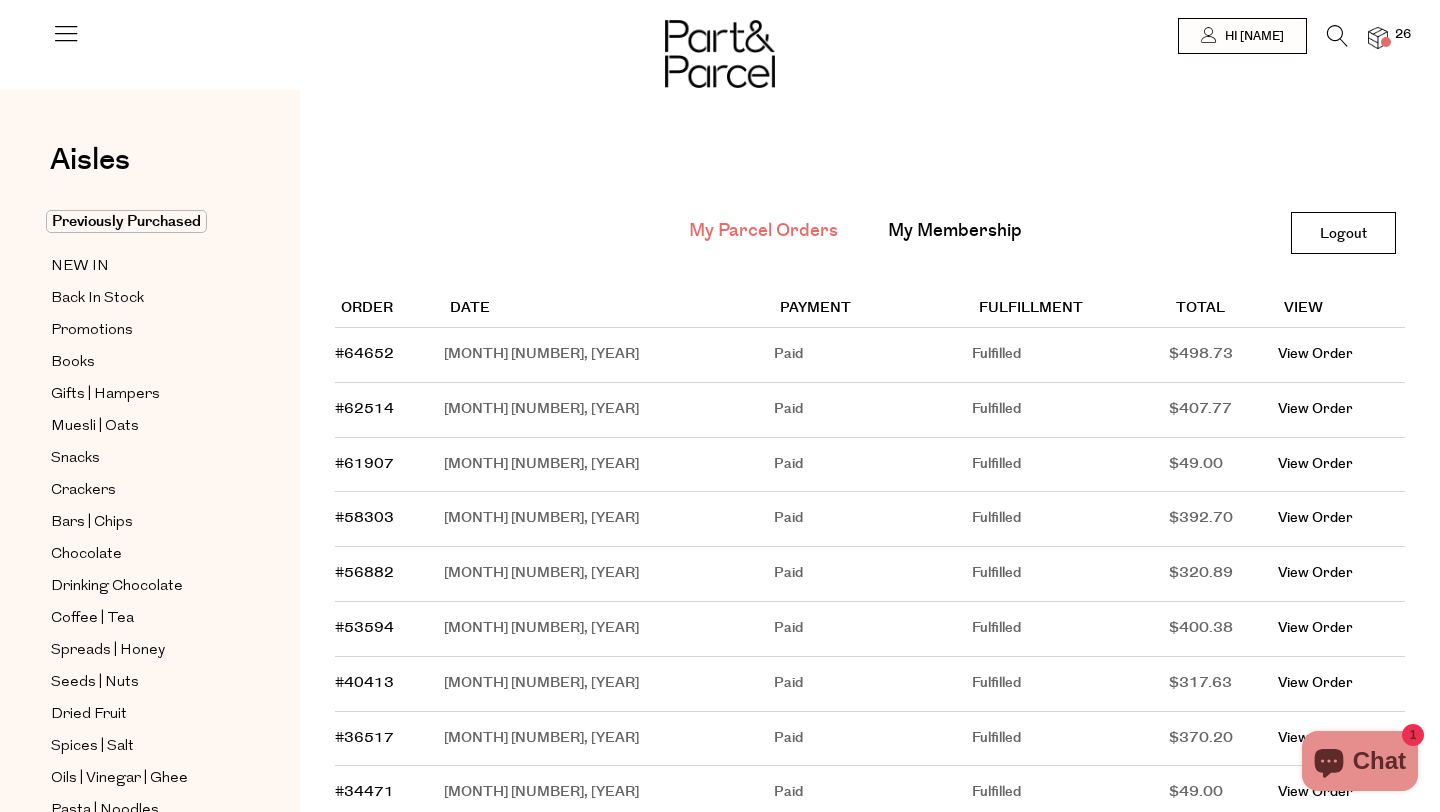 click on "My Membership" at bounding box center (955, 232) 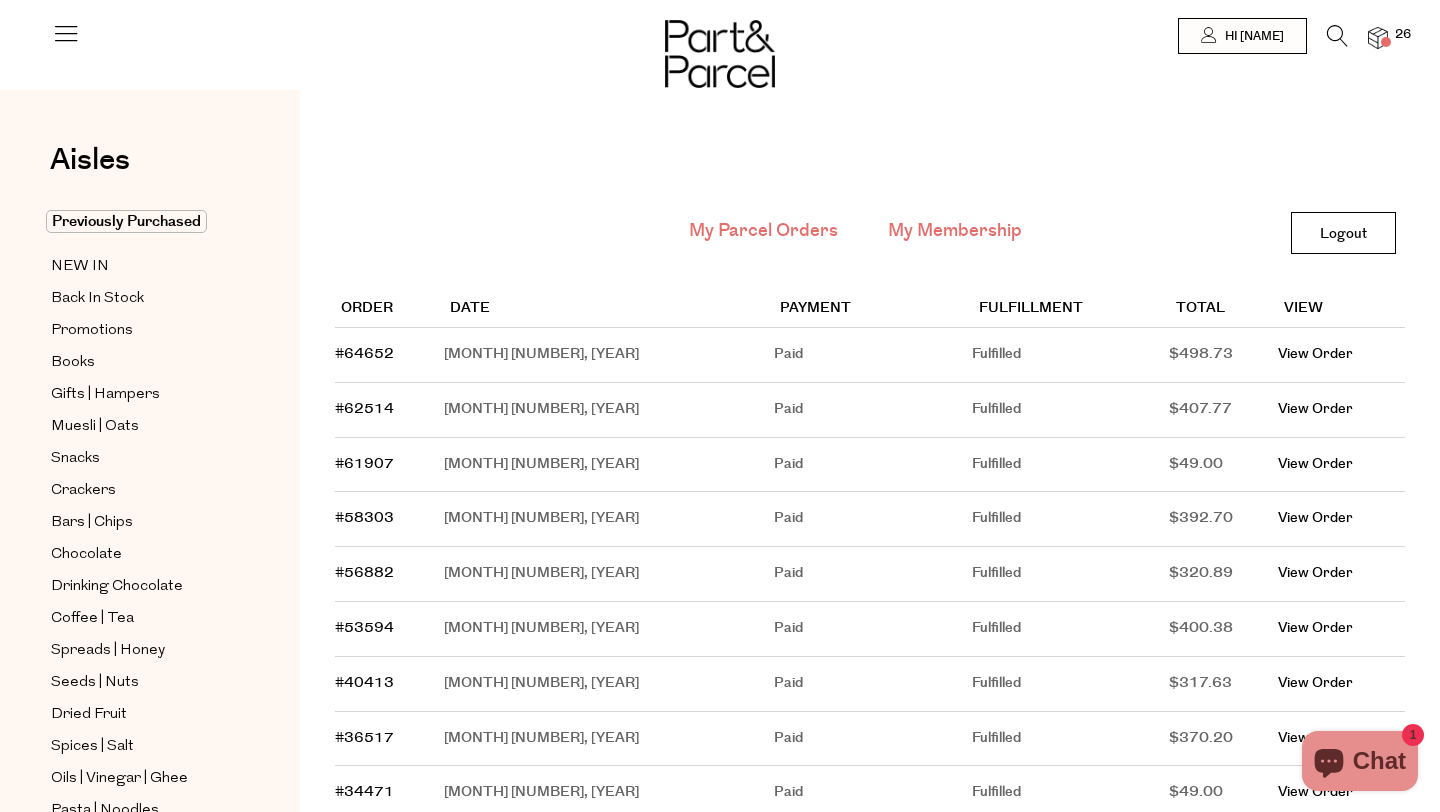 click on "My Membership" at bounding box center (955, 231) 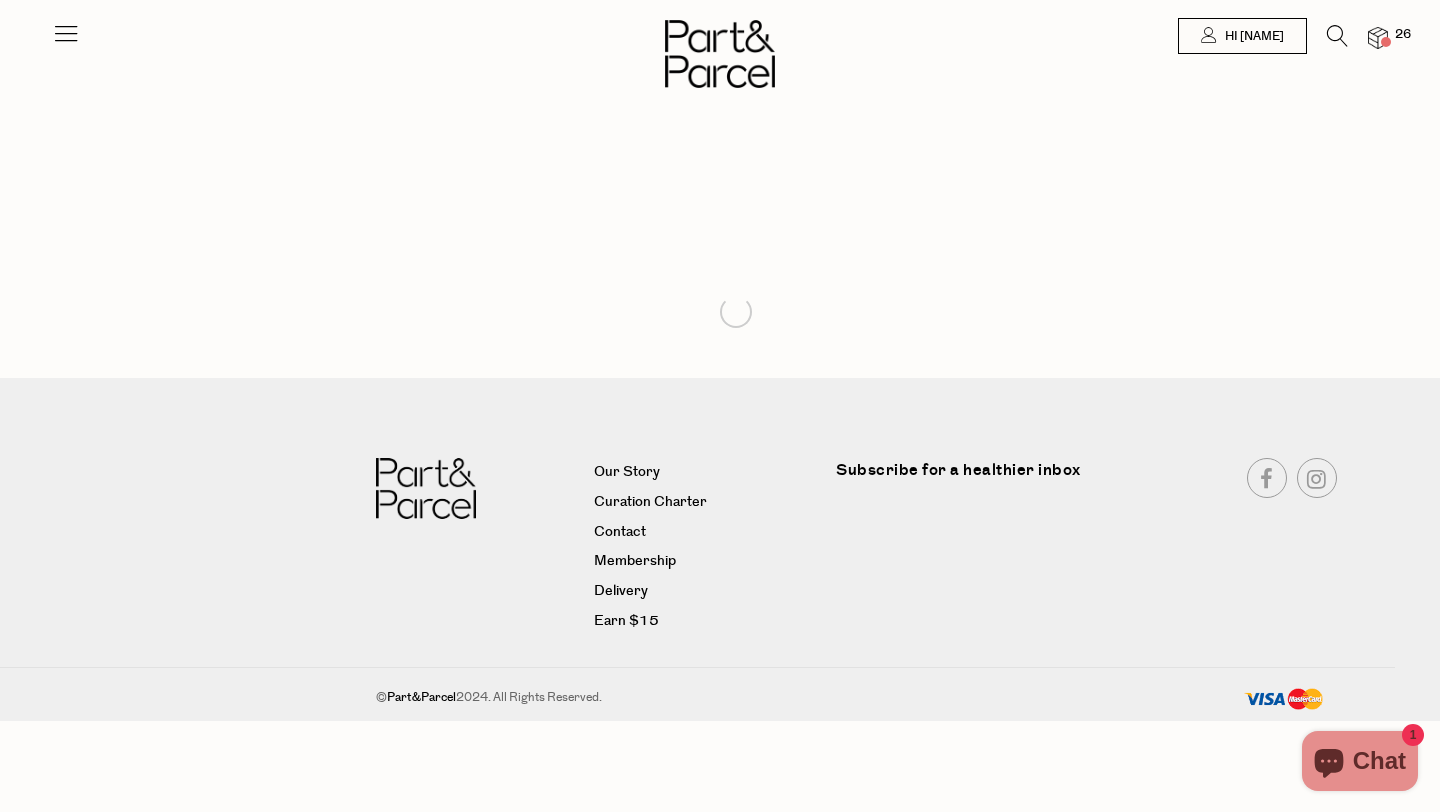 scroll, scrollTop: 0, scrollLeft: 0, axis: both 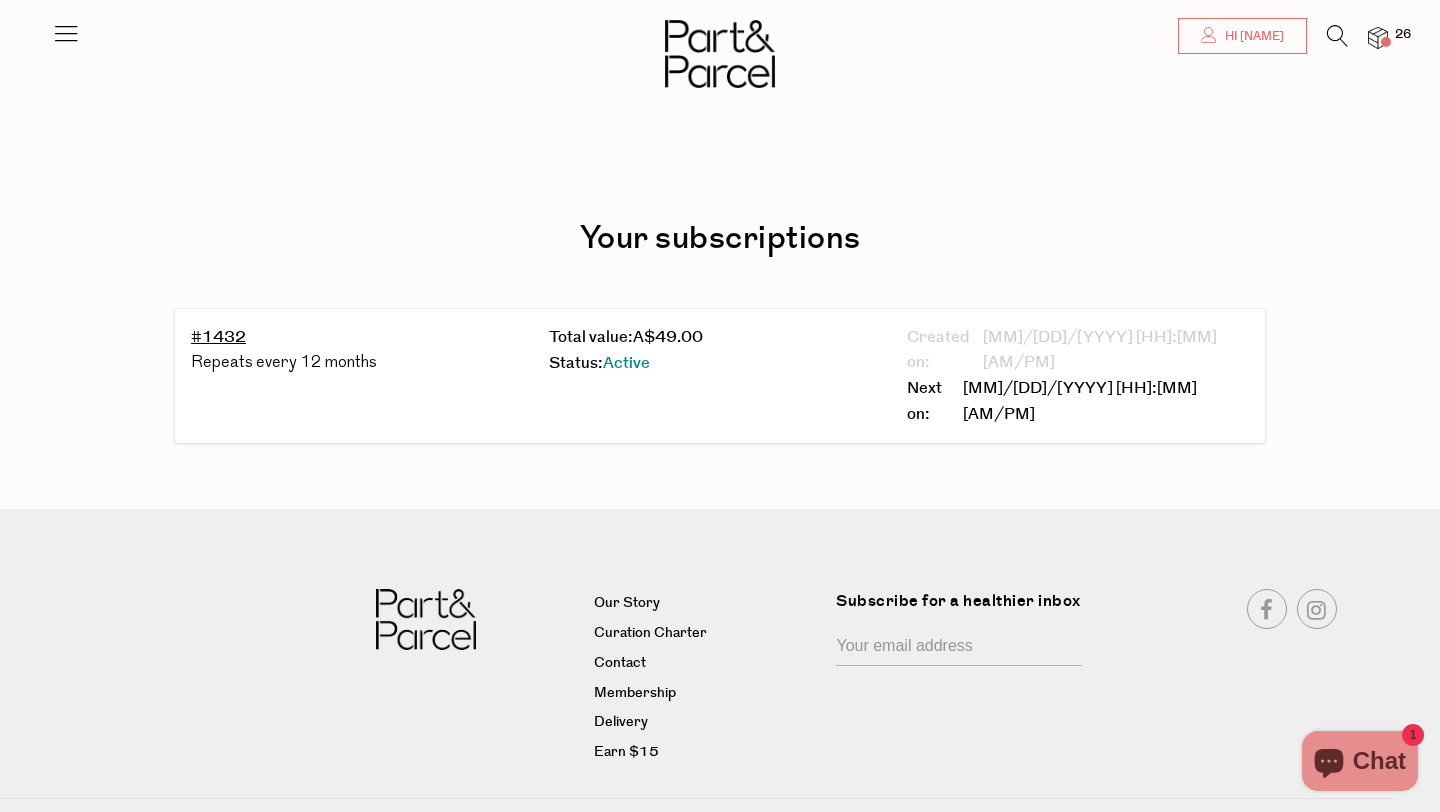 click on "Hi [NAME]" at bounding box center [1252, 36] 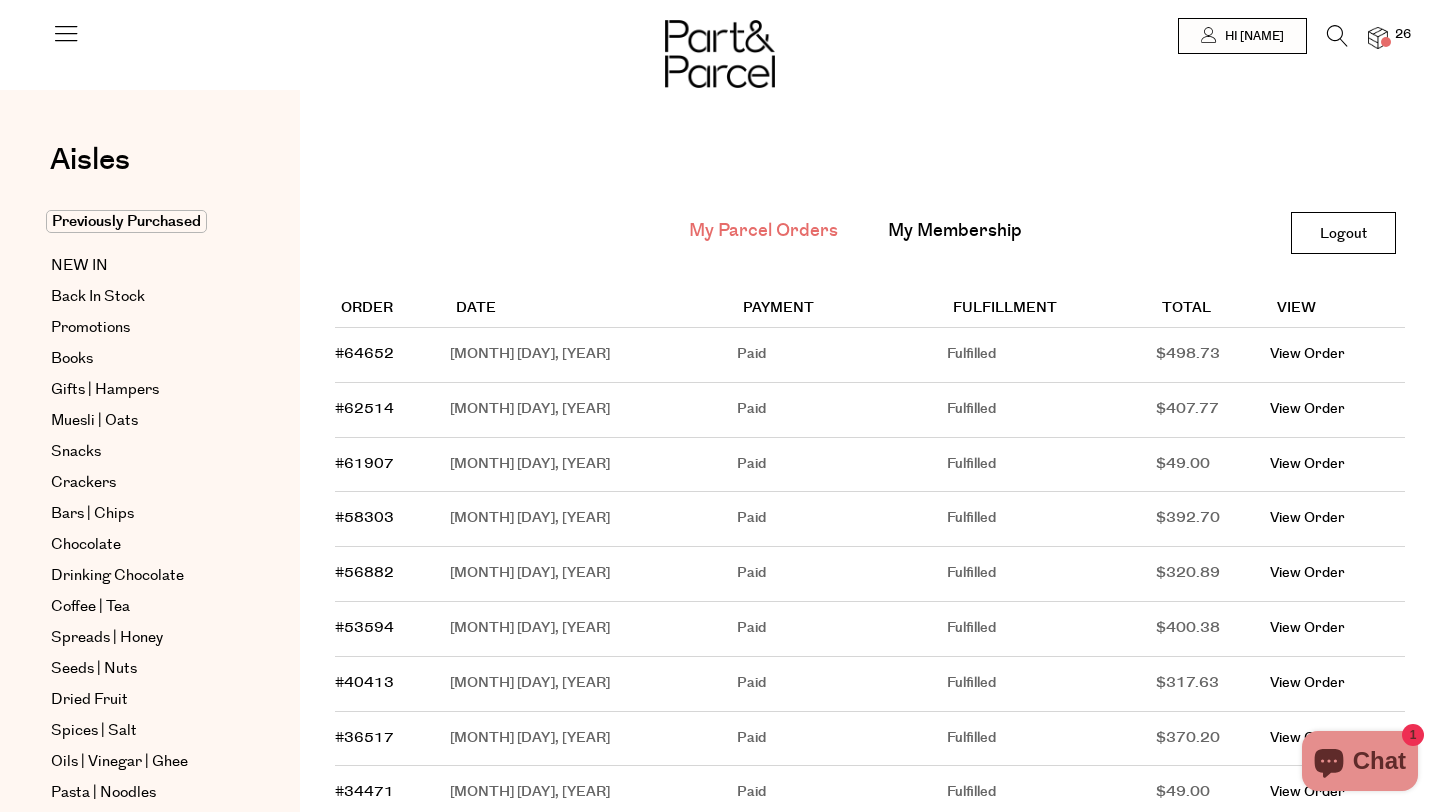 scroll, scrollTop: 0, scrollLeft: 0, axis: both 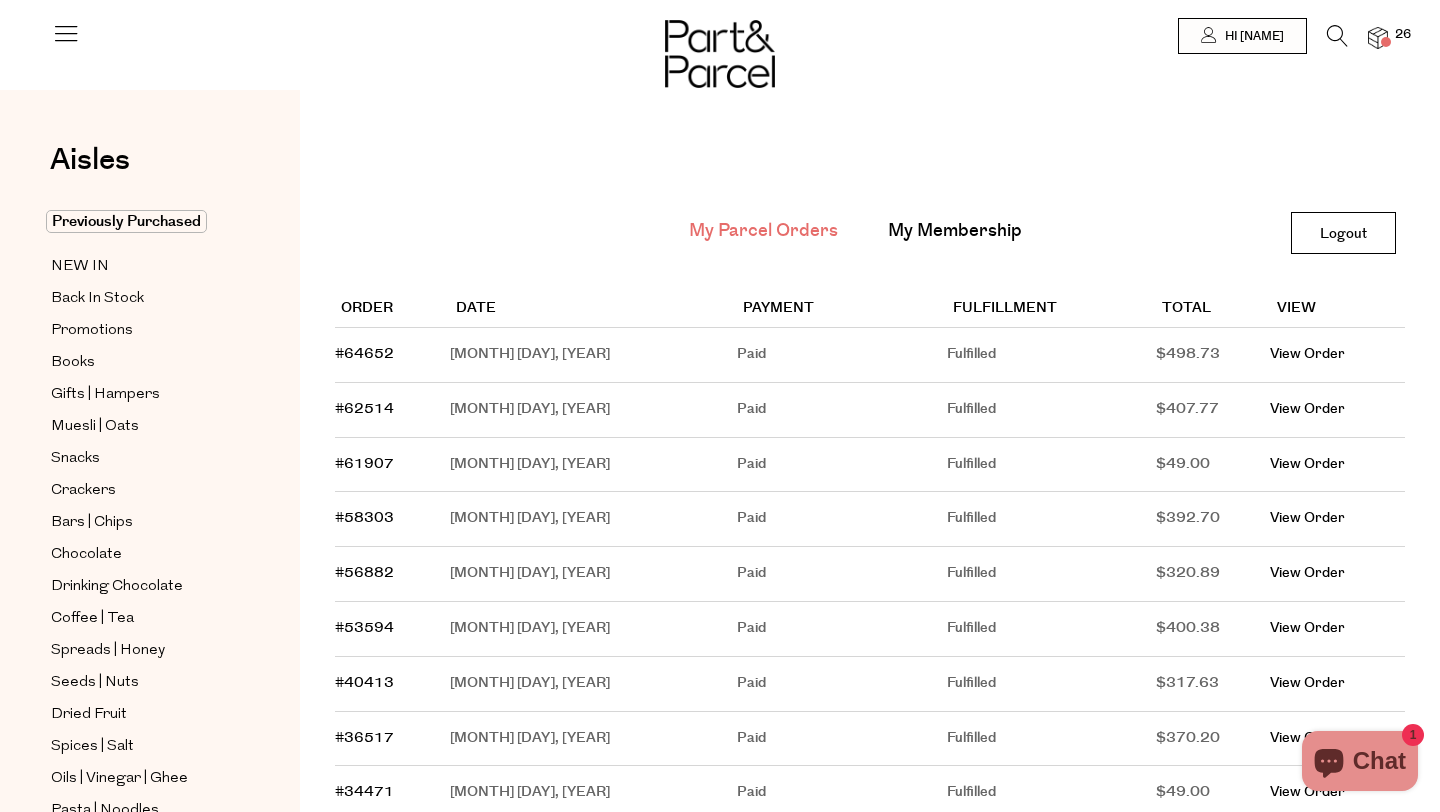 click at bounding box center [66, 41] 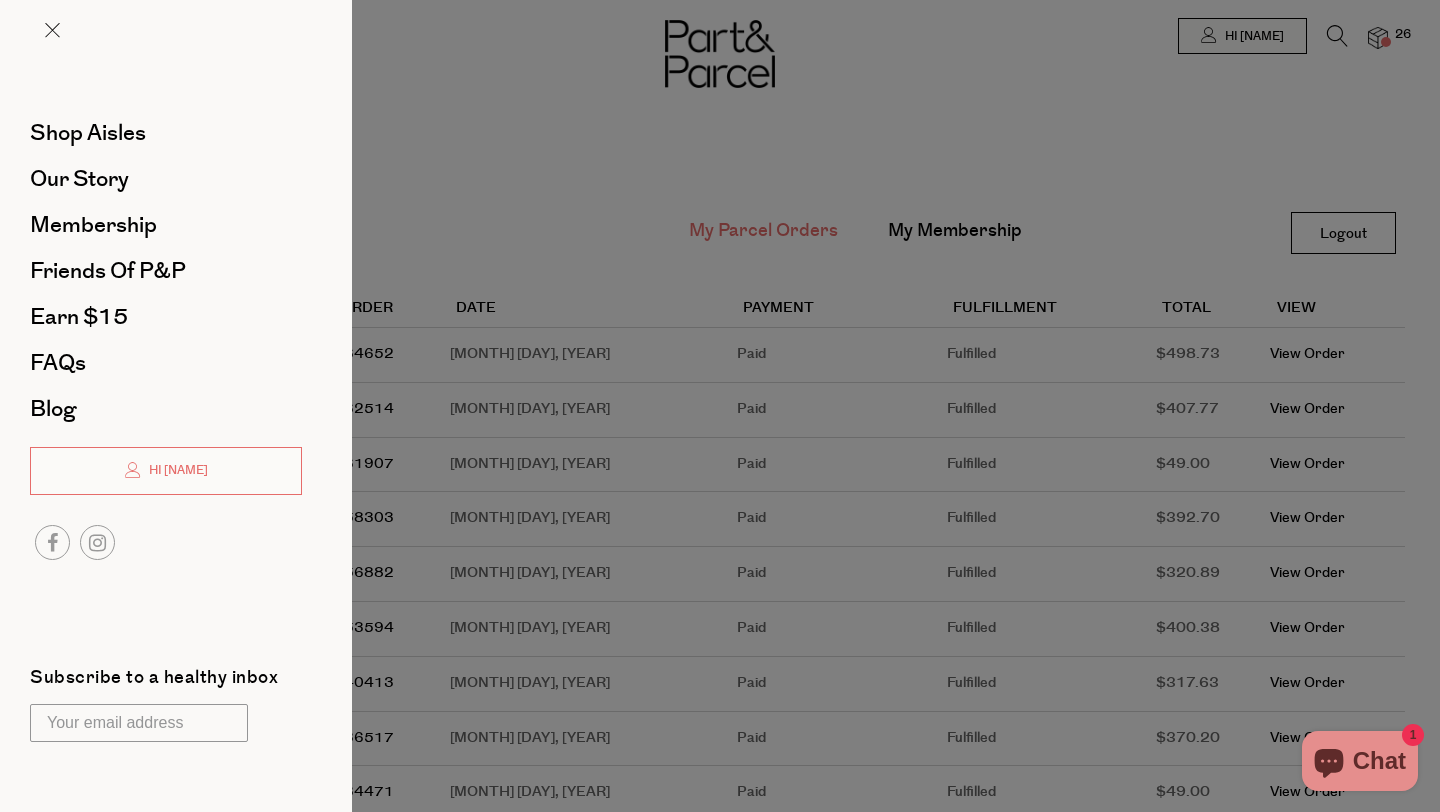 click at bounding box center [176, 46] 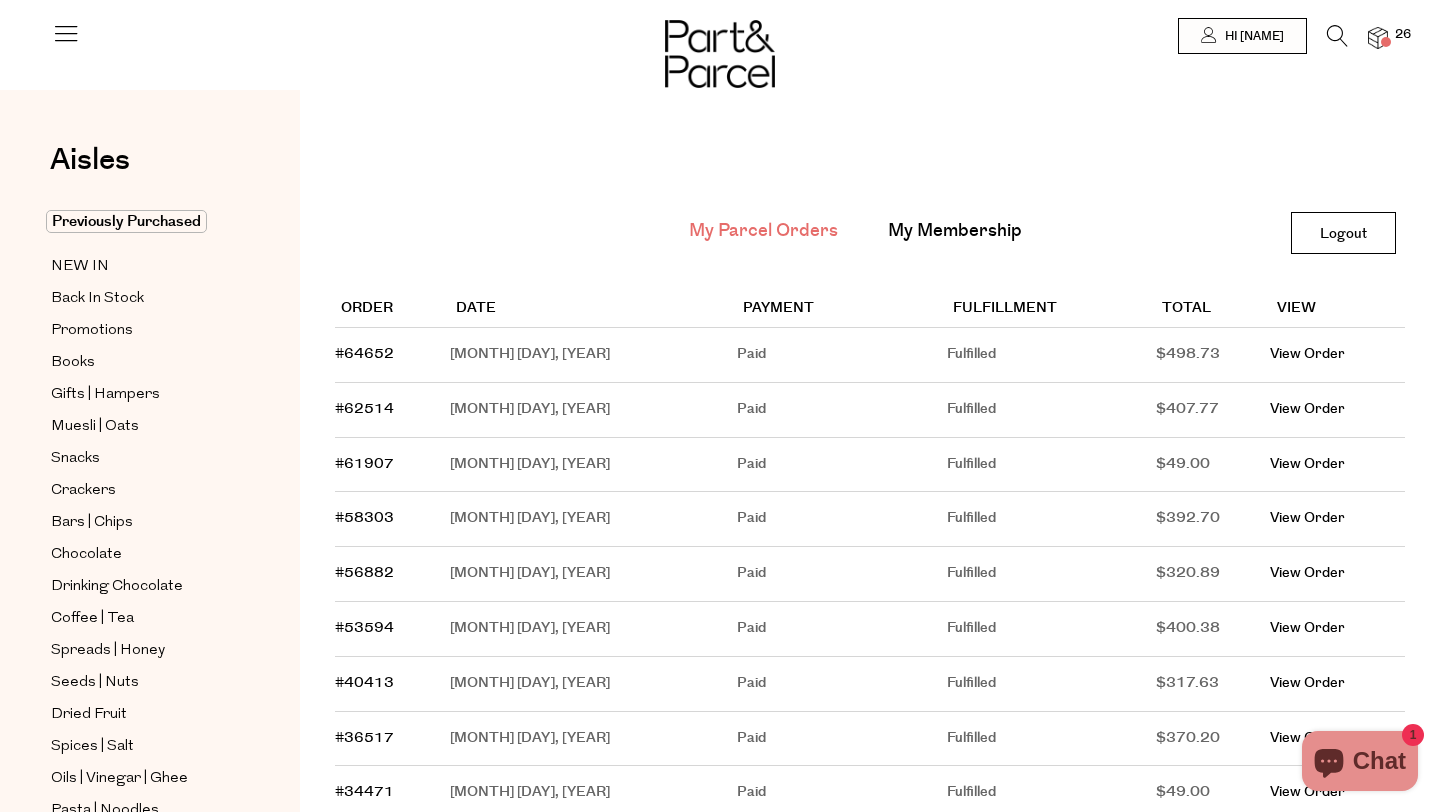 click at bounding box center [1378, 38] 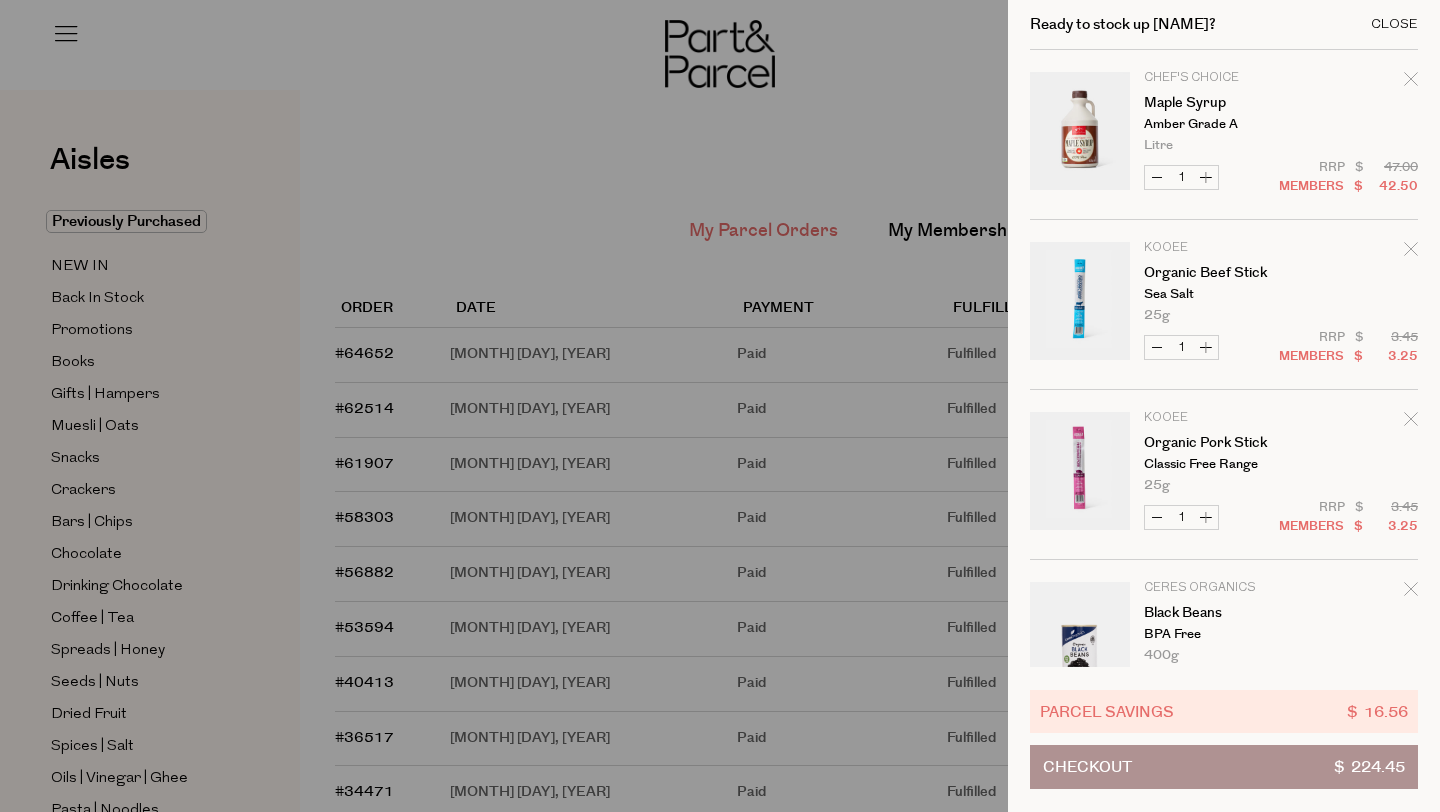 click on "Close" at bounding box center [1394, 24] 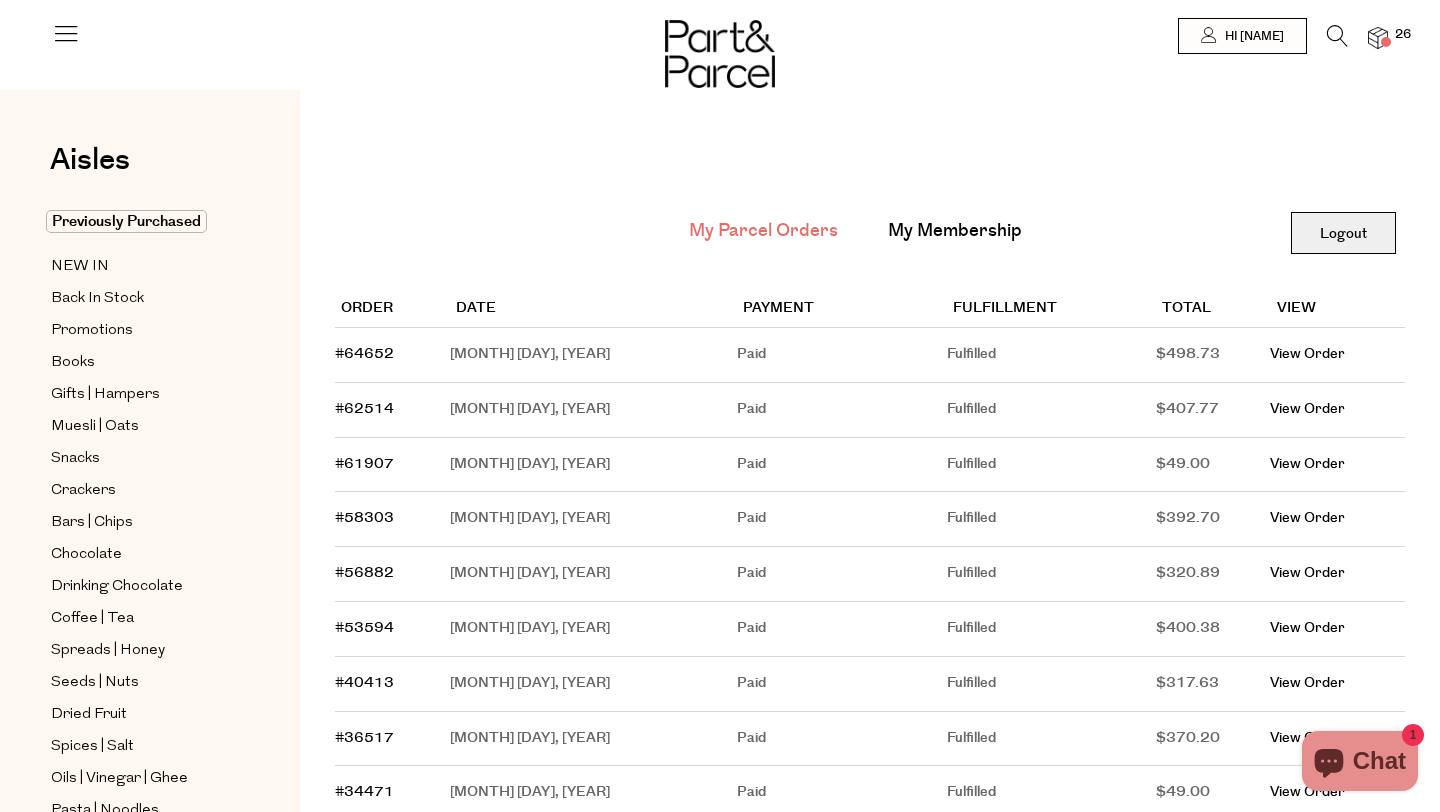 click on "Logout" at bounding box center (1343, 233) 